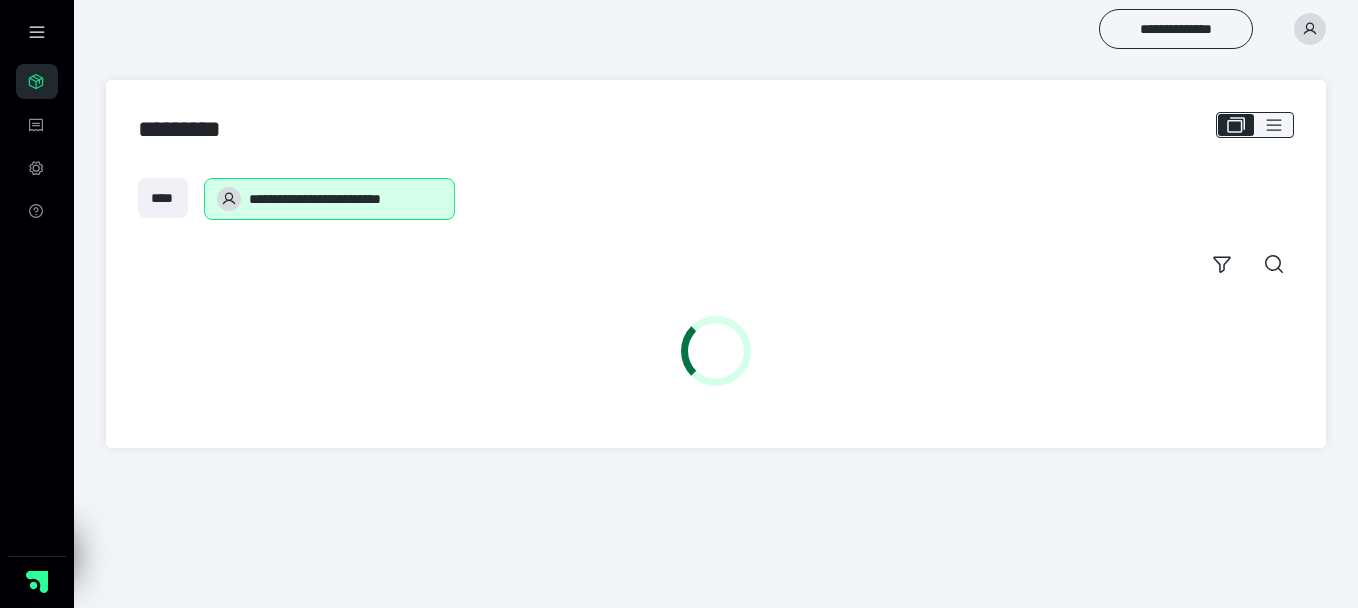 scroll, scrollTop: 0, scrollLeft: 0, axis: both 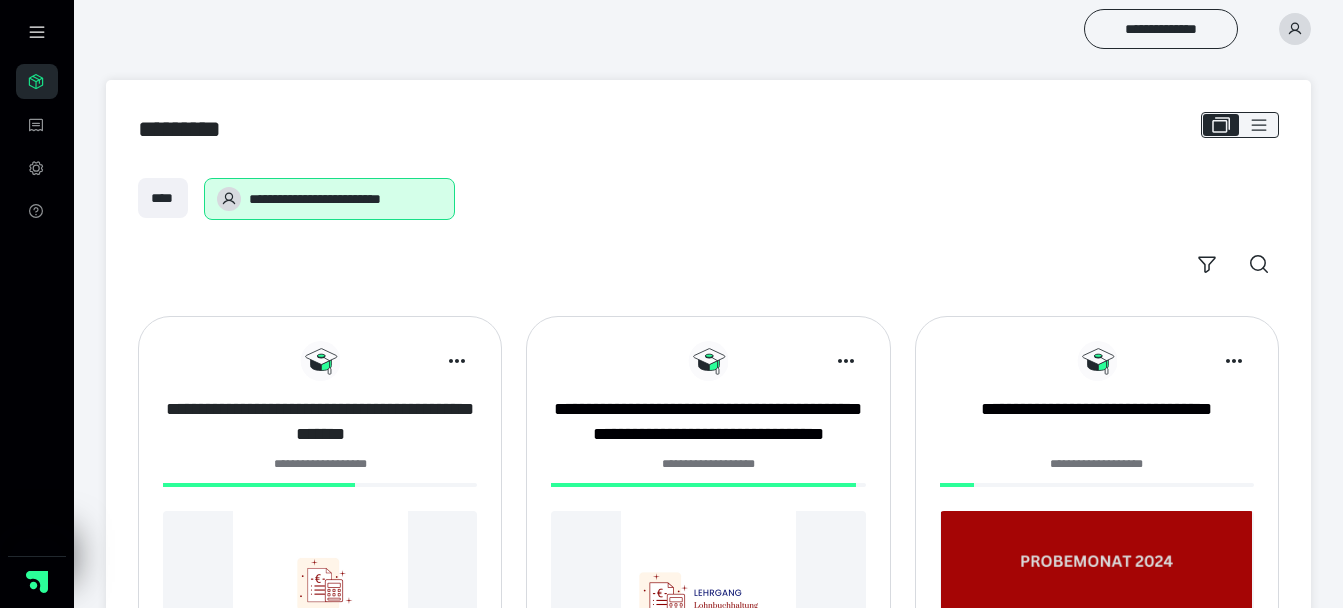click on "**********" at bounding box center [320, 422] 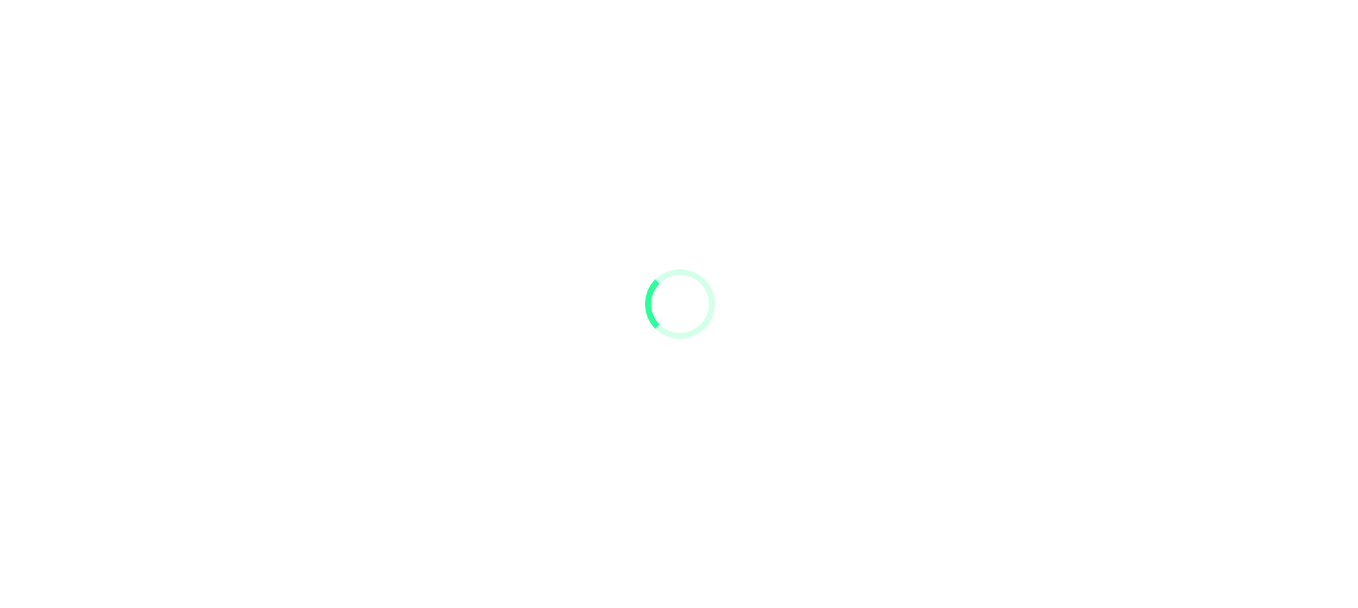 scroll, scrollTop: 0, scrollLeft: 0, axis: both 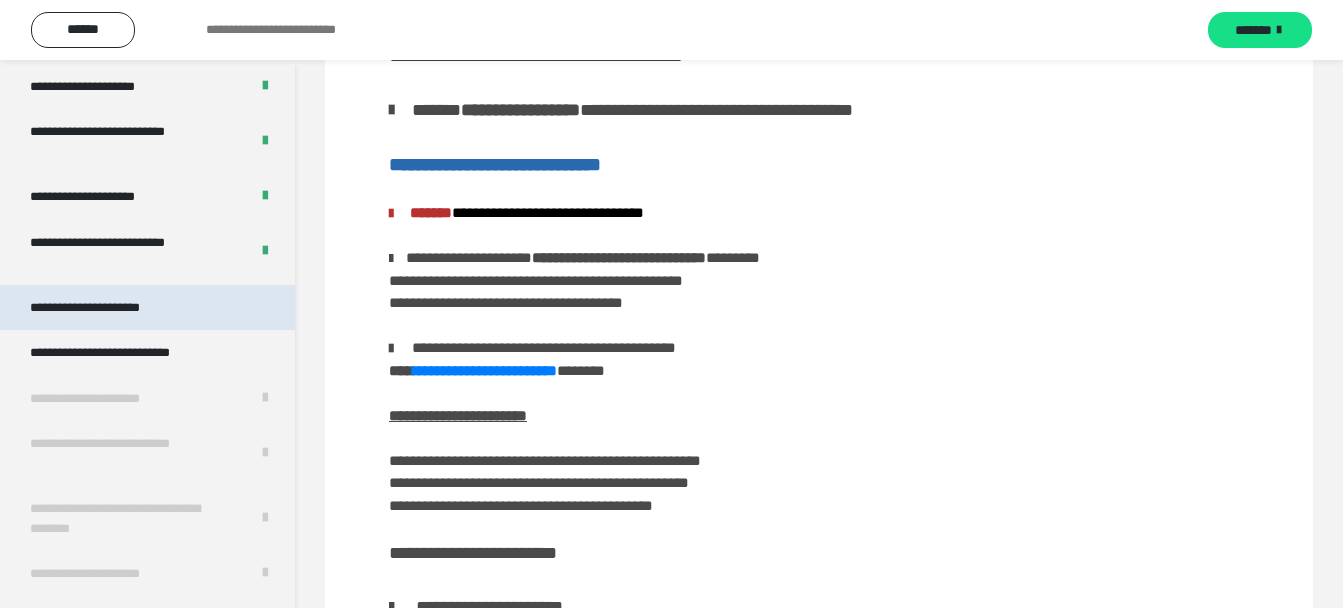 click on "**********" at bounding box center [109, 308] 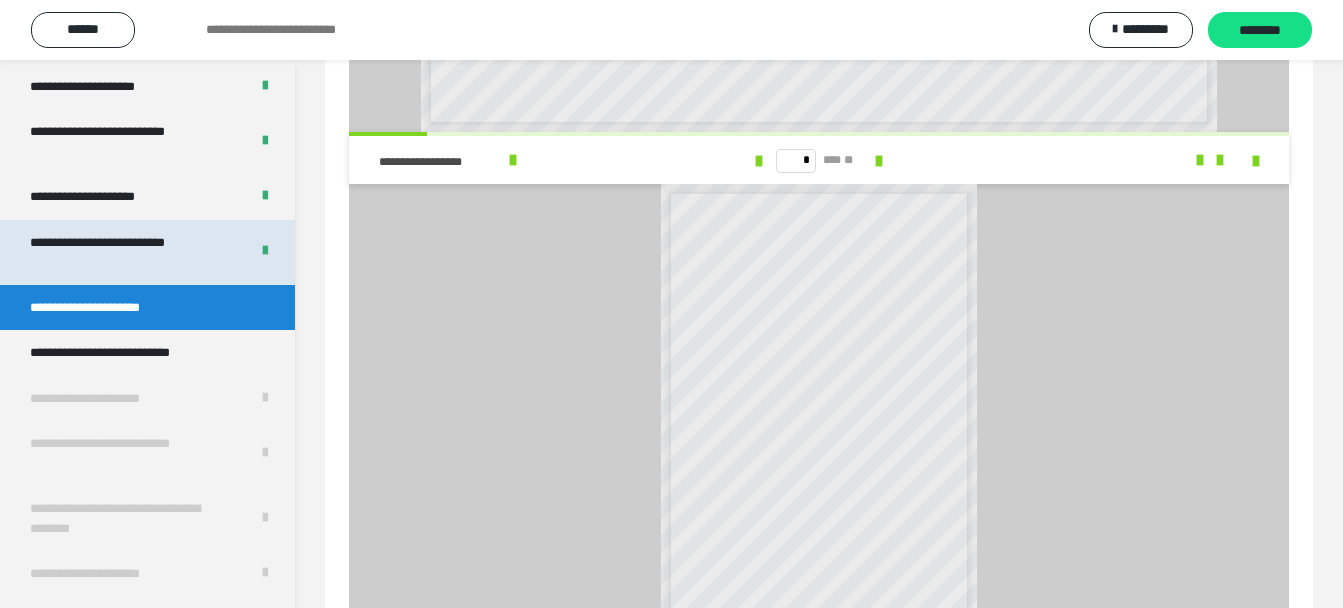 click on "**********" at bounding box center (124, 252) 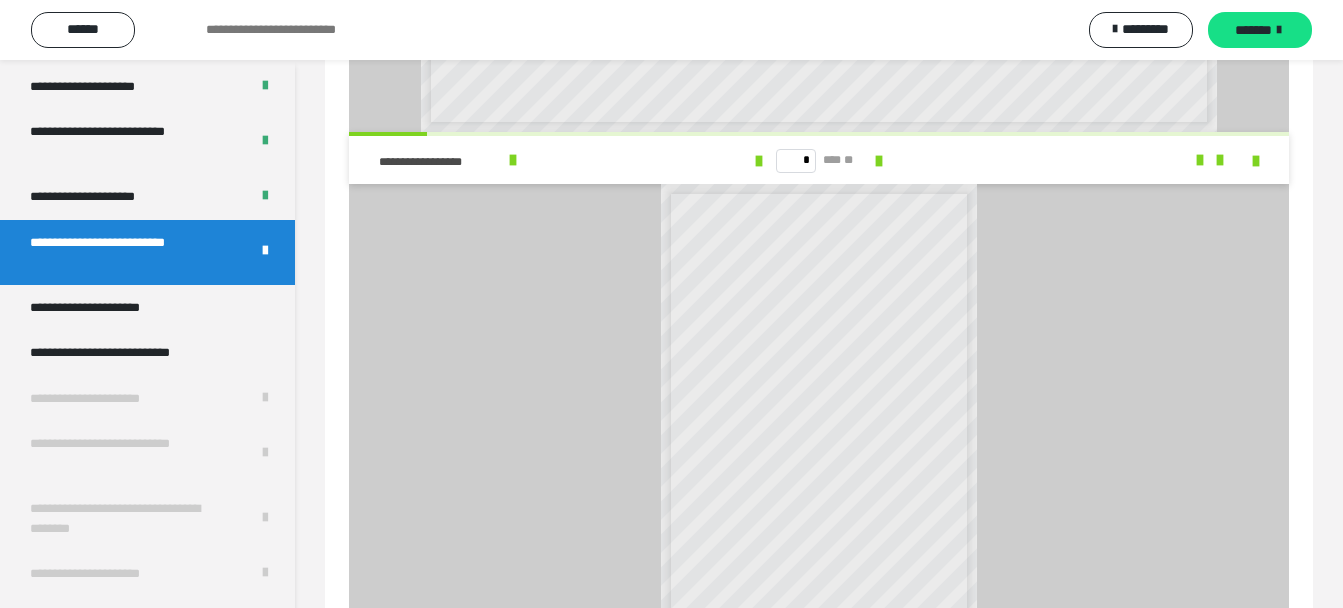 scroll, scrollTop: 60, scrollLeft: 0, axis: vertical 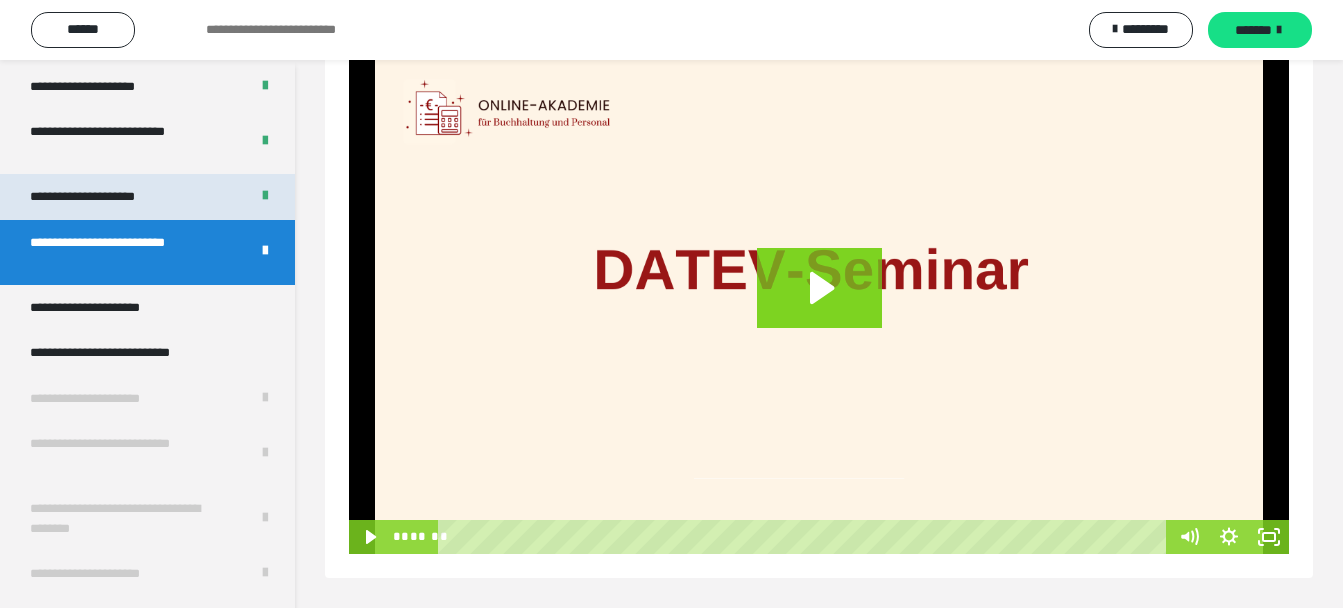 click on "**********" at bounding box center [147, 197] 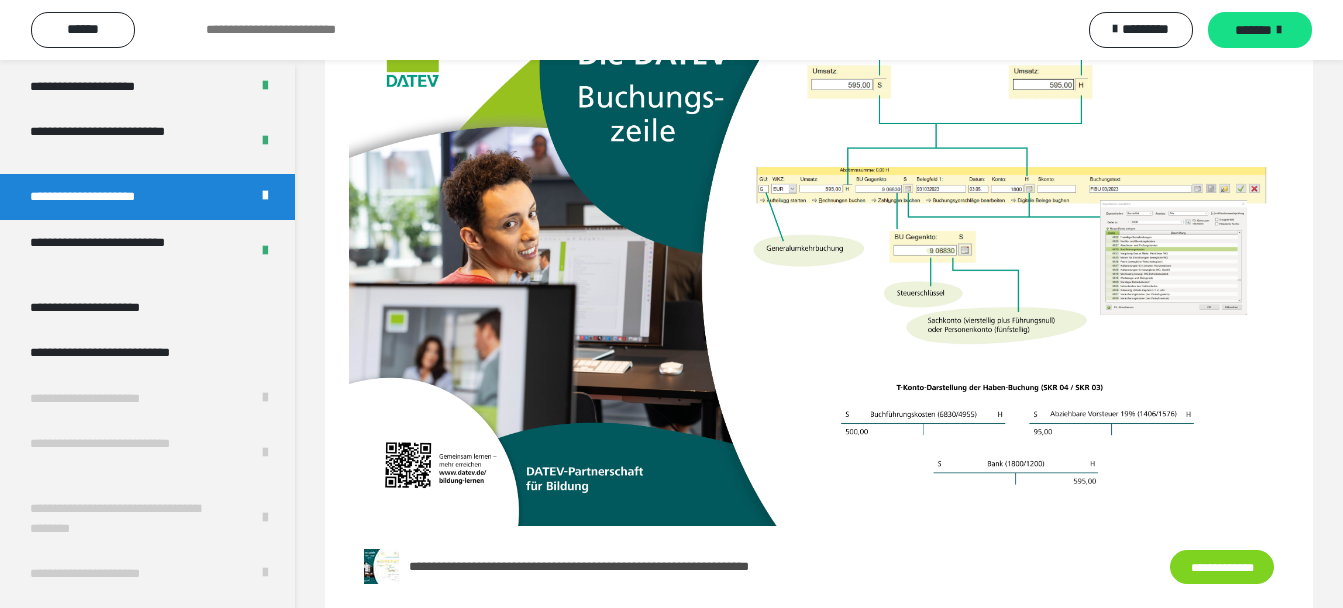 scroll, scrollTop: 695, scrollLeft: 0, axis: vertical 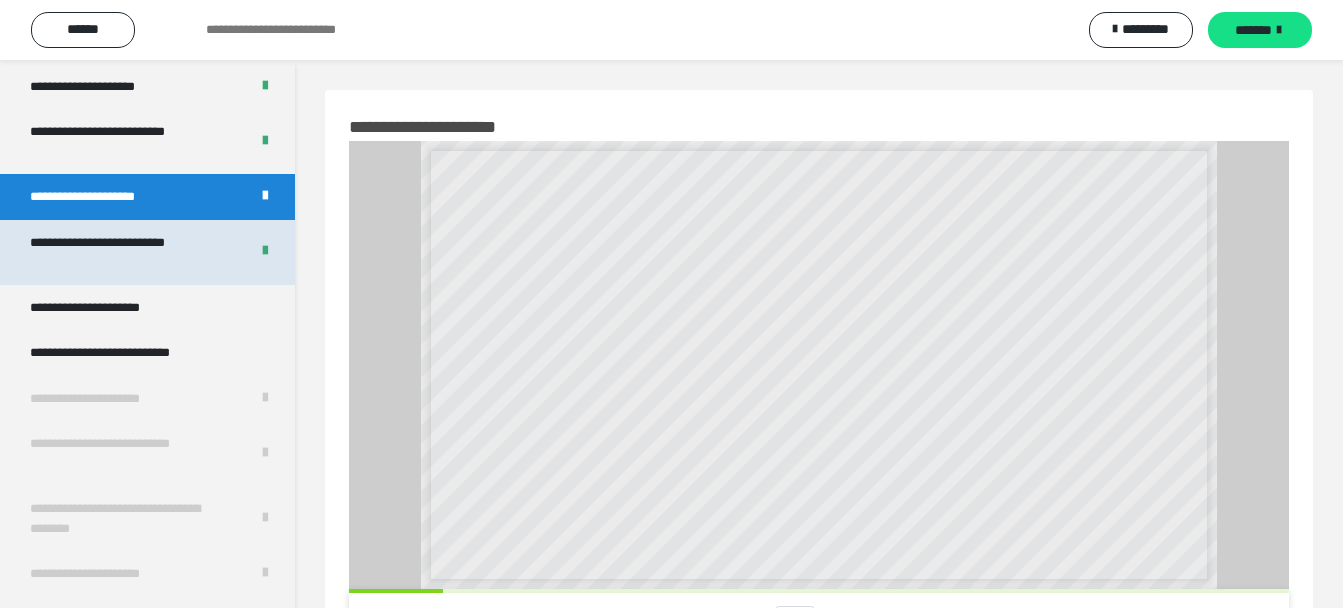 click on "**********" at bounding box center (124, 252) 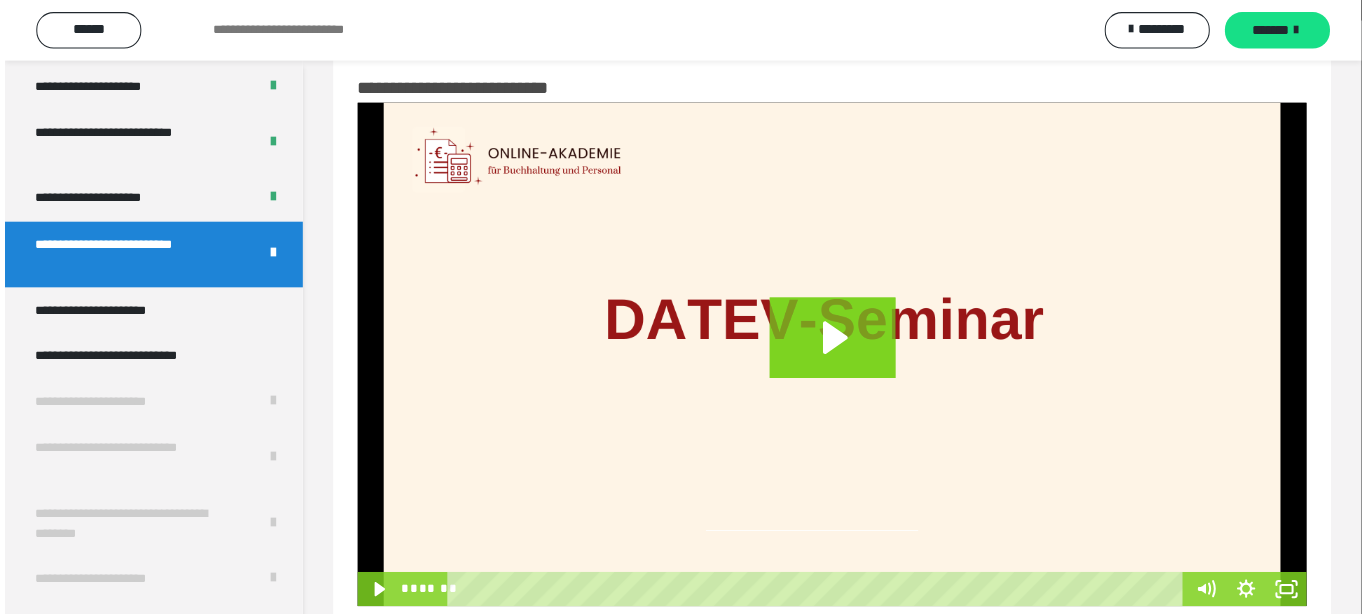scroll, scrollTop: 86, scrollLeft: 0, axis: vertical 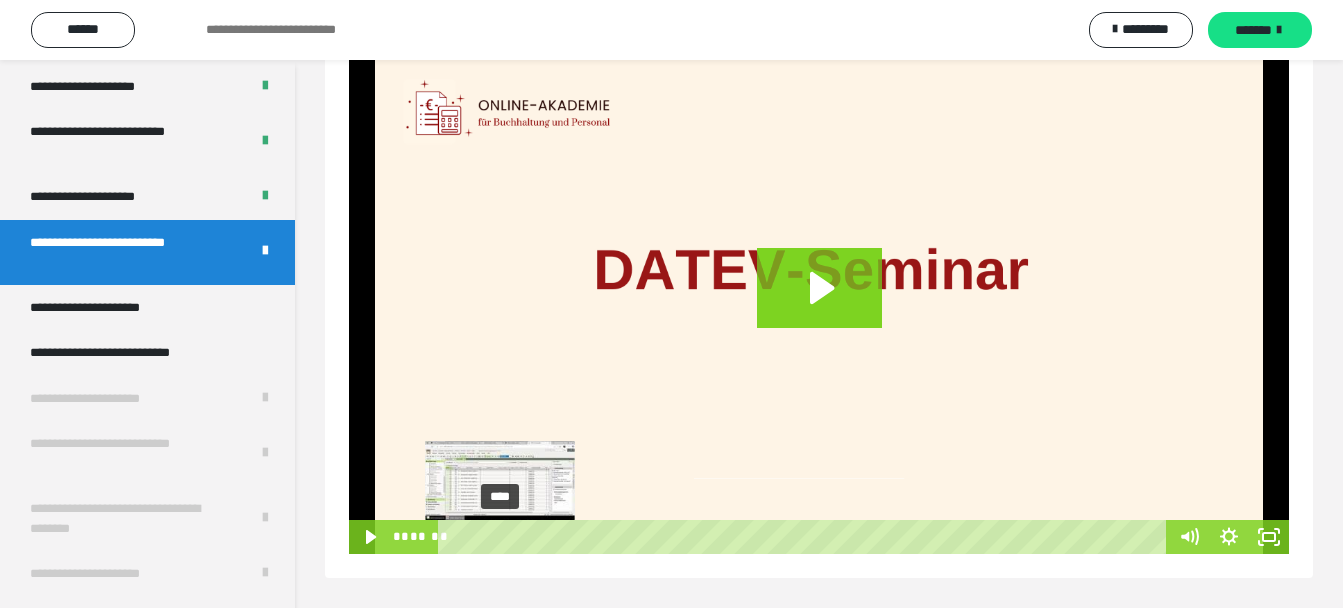 click on "****" at bounding box center (805, 537) 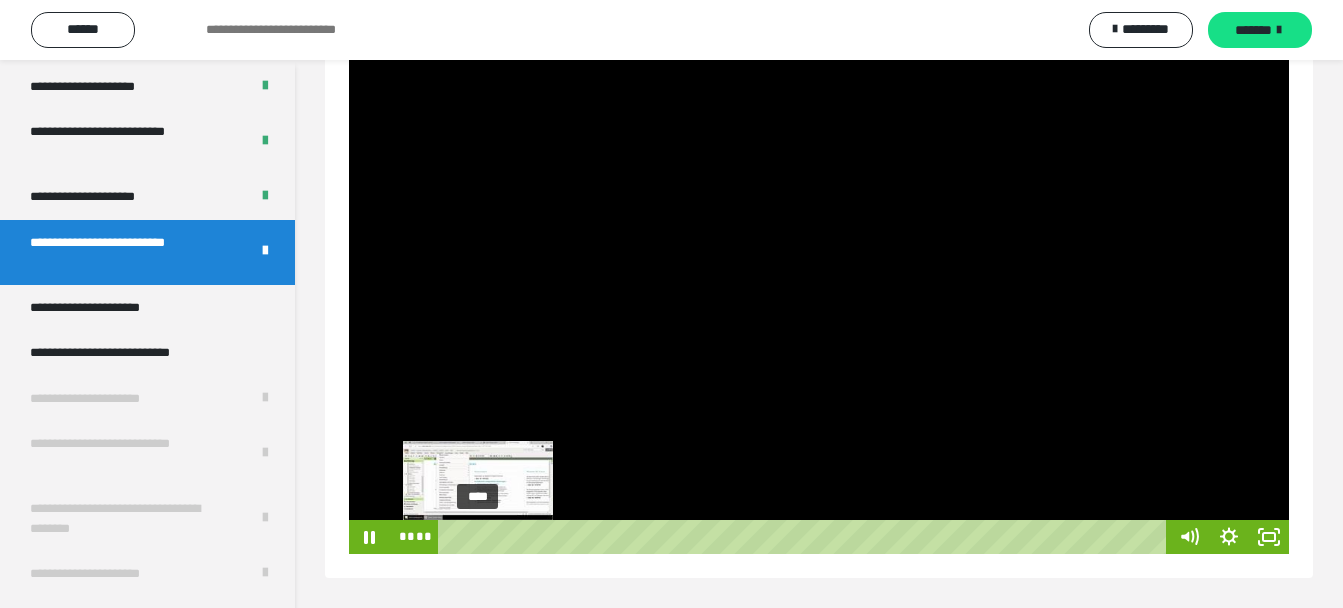 click on "****" at bounding box center (805, 537) 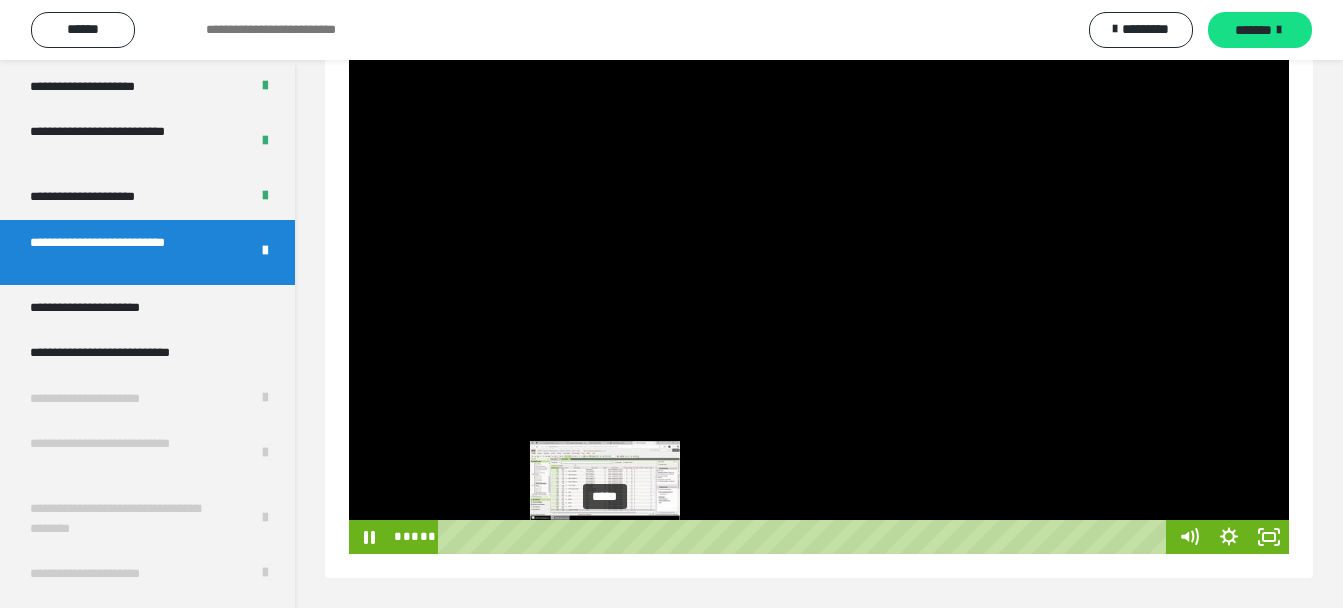 click on "*****" at bounding box center [805, 537] 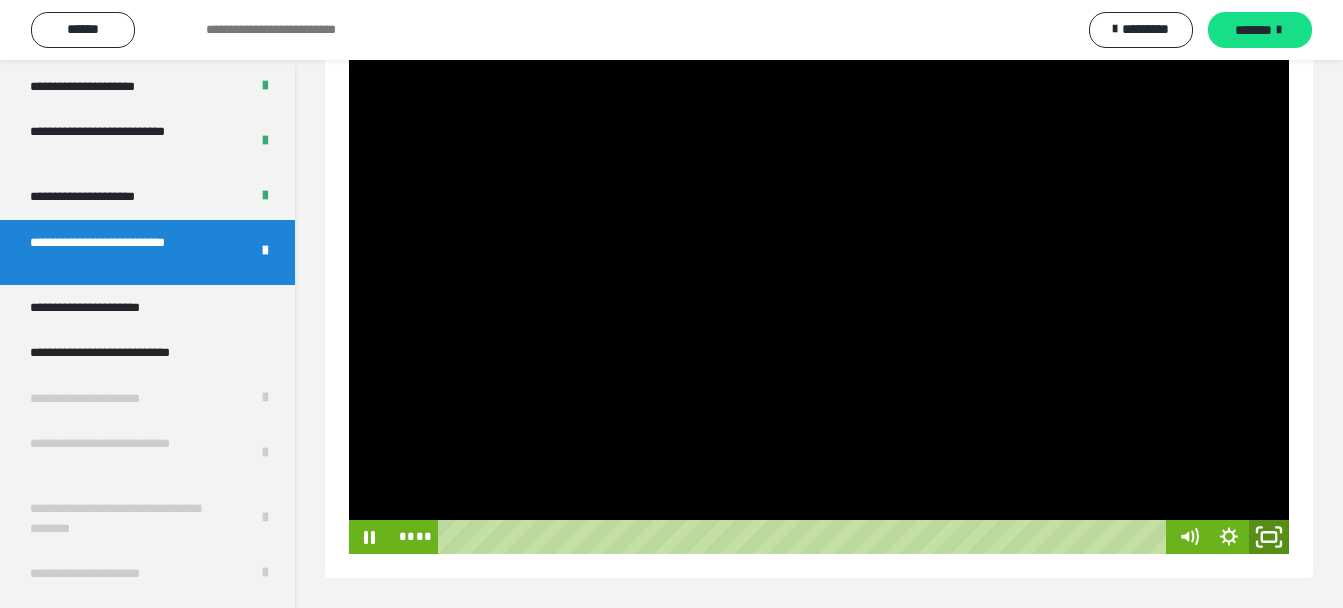 click 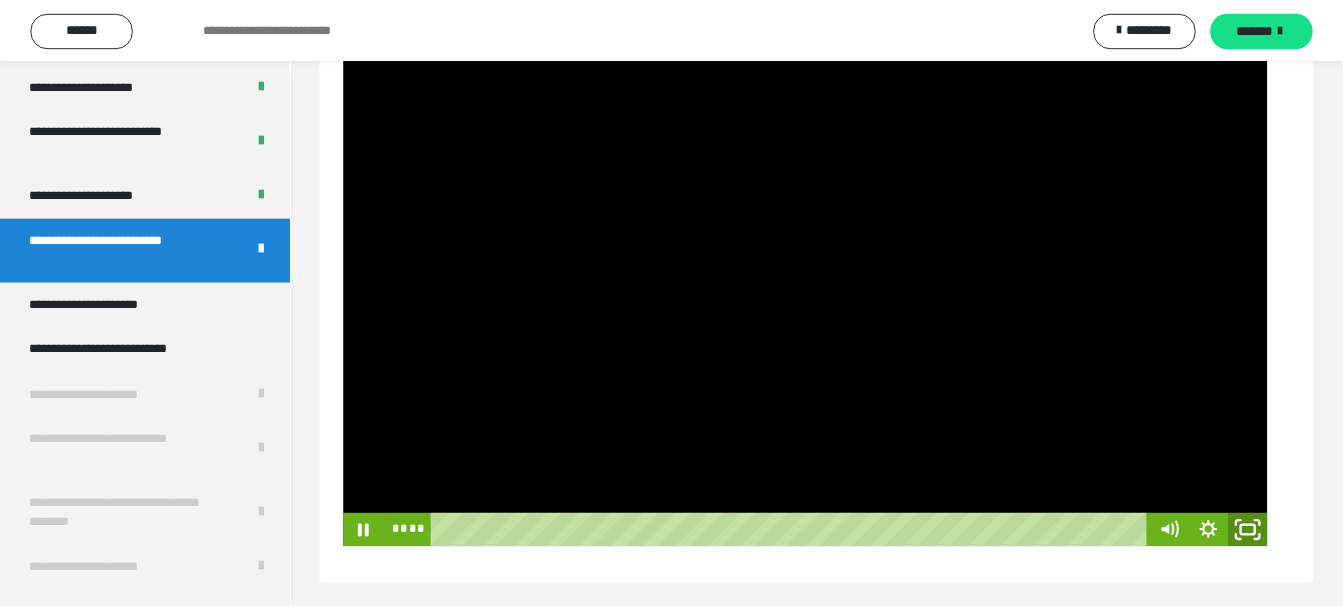 scroll, scrollTop: 60, scrollLeft: 0, axis: vertical 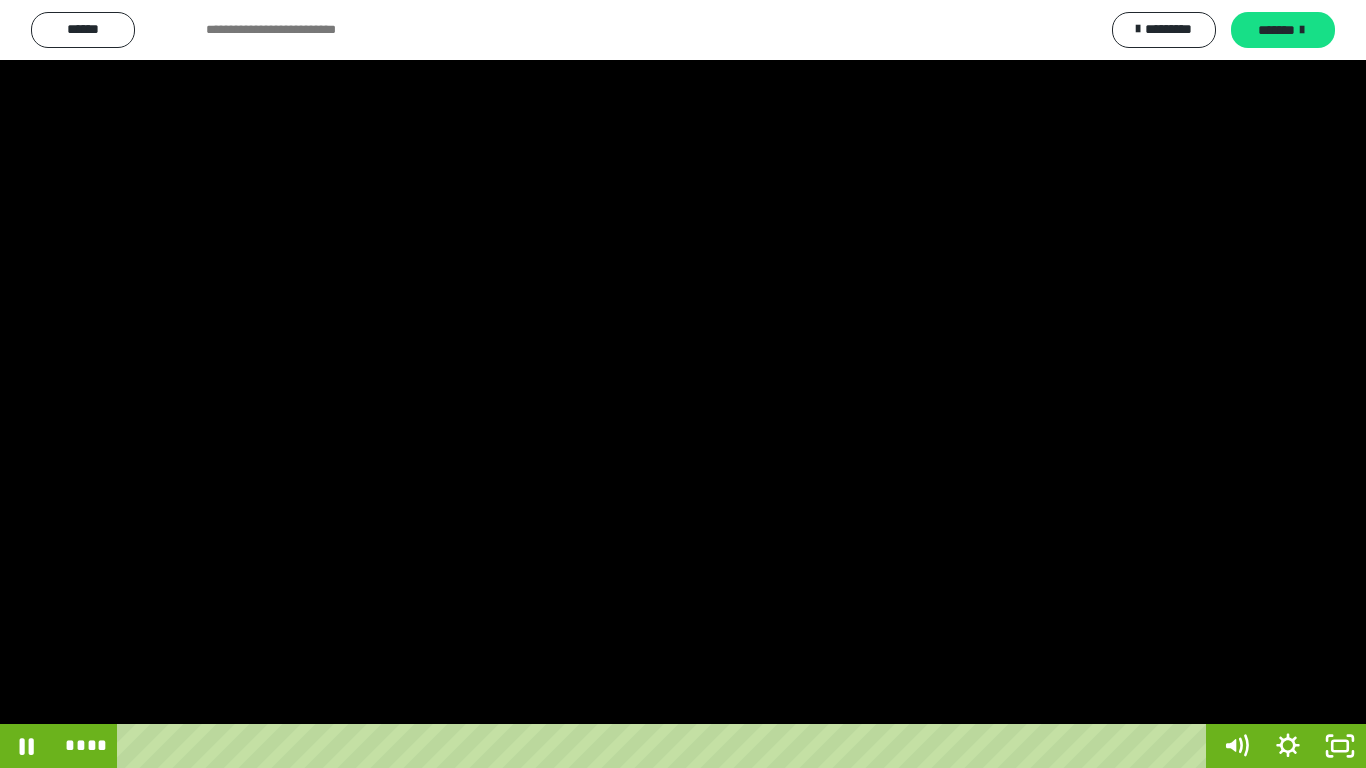 drag, startPoint x: 1274, startPoint y: 530, endPoint x: 1278, endPoint y: 638, distance: 108.07405 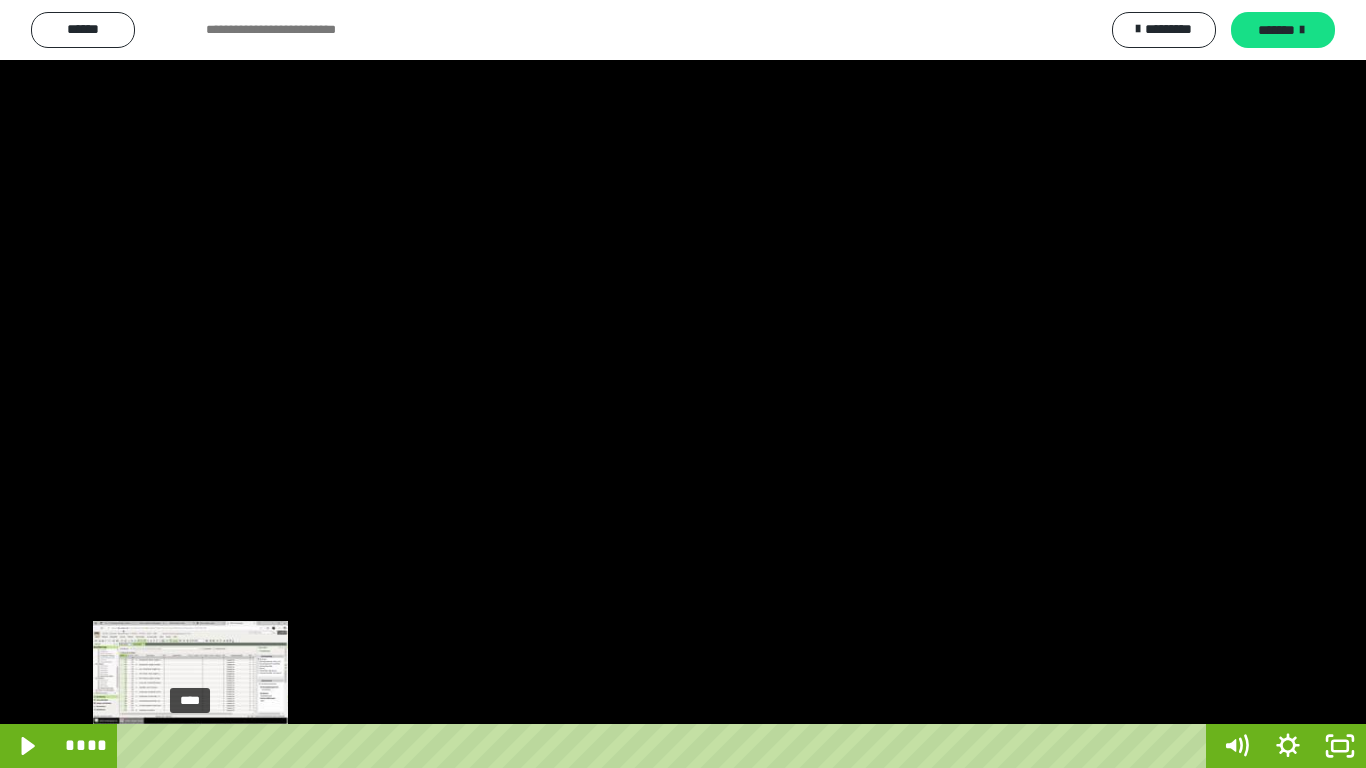 click on "****" at bounding box center (666, 746) 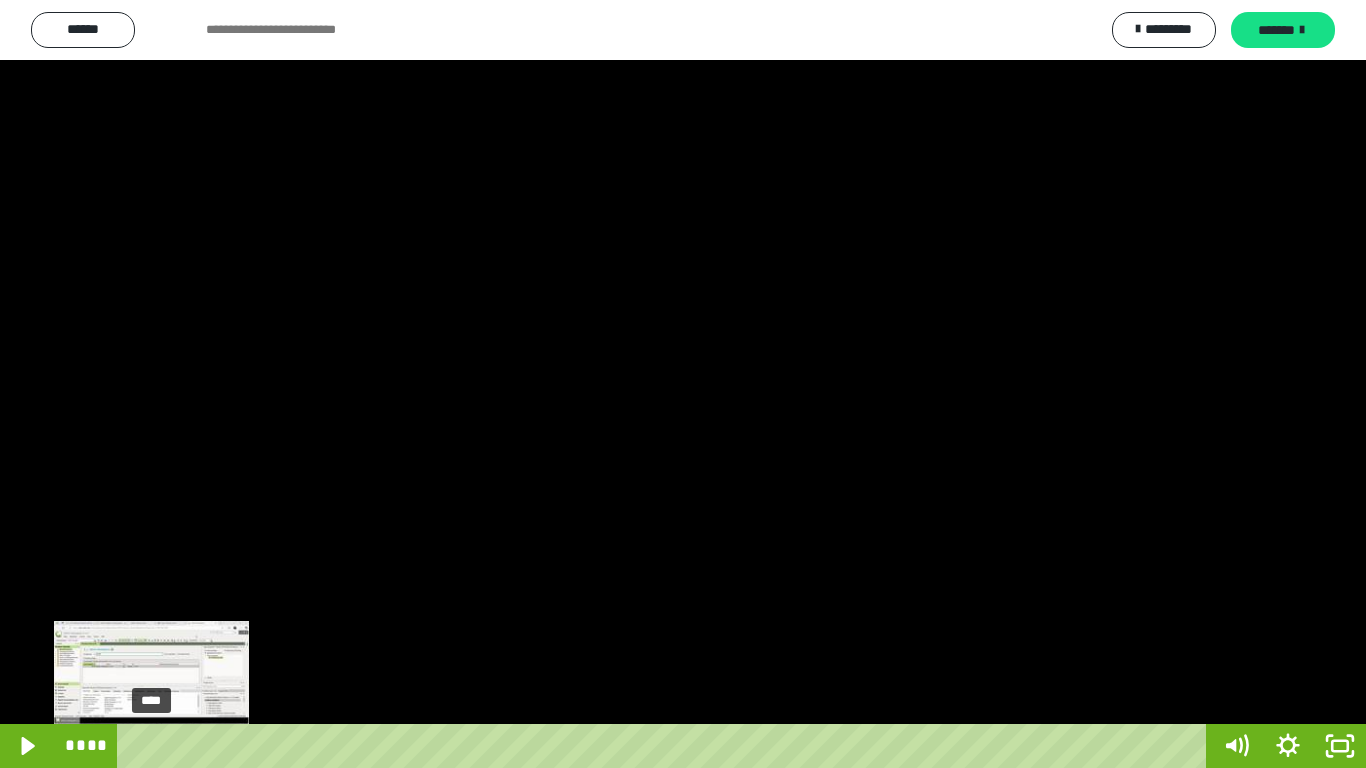 click on "****" at bounding box center (666, 746) 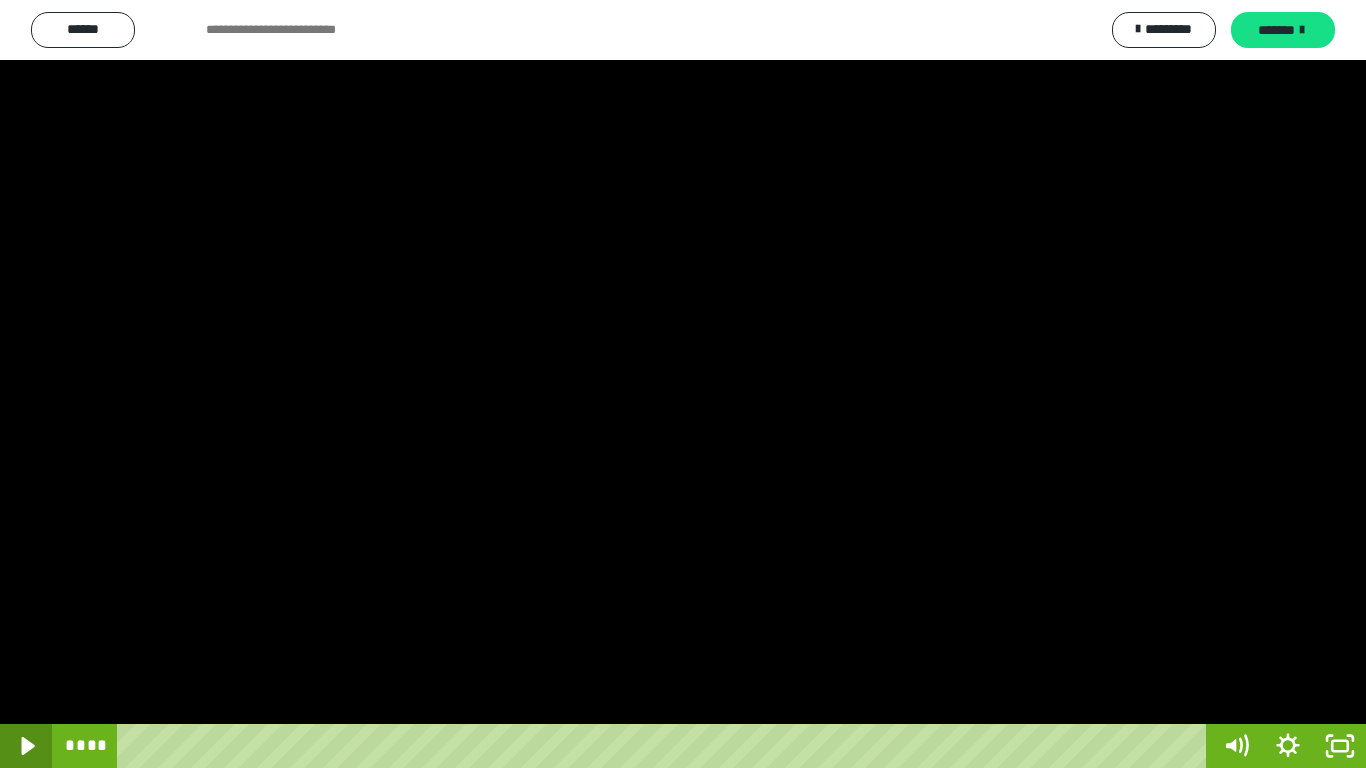 click 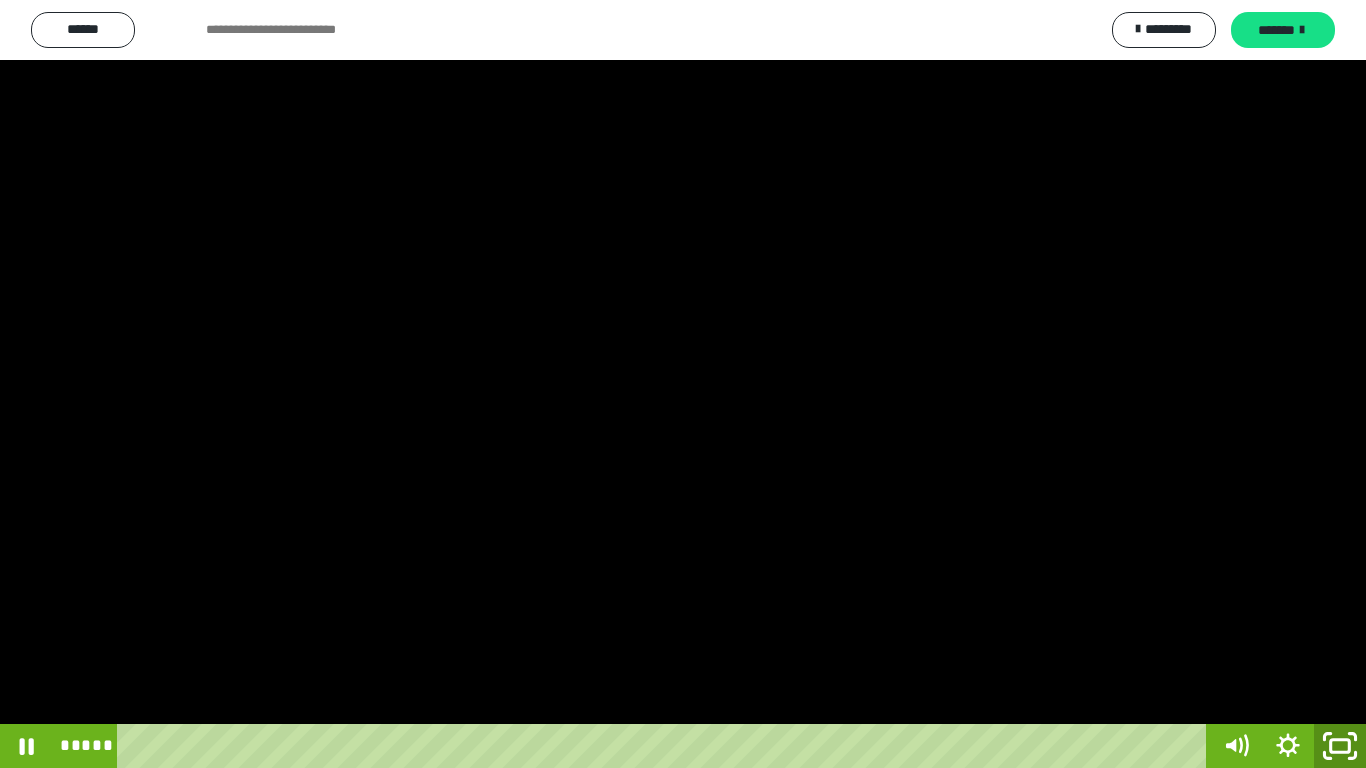 click 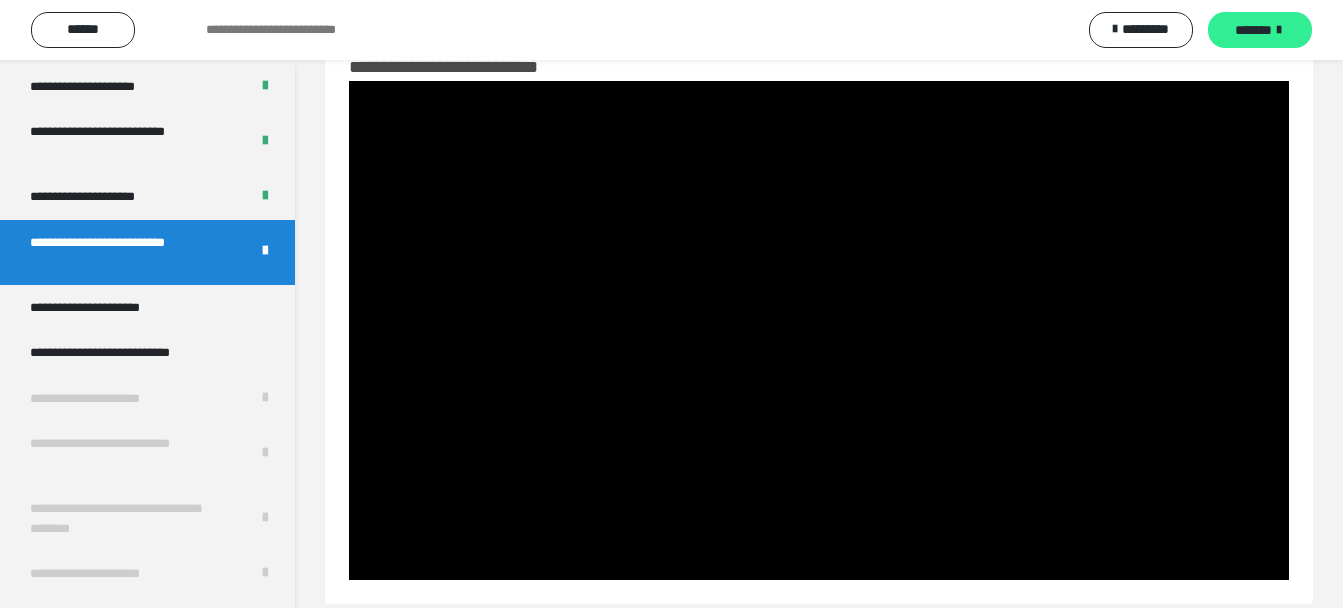 click on "*******" at bounding box center [1253, 30] 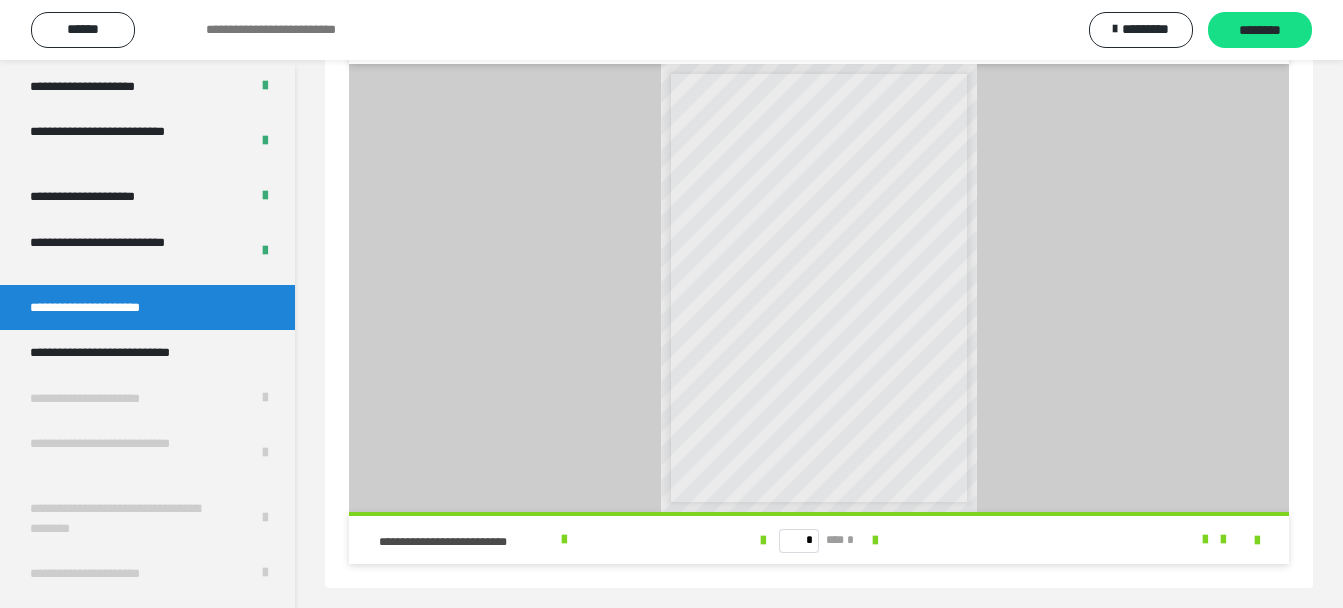 scroll, scrollTop: 587, scrollLeft: 0, axis: vertical 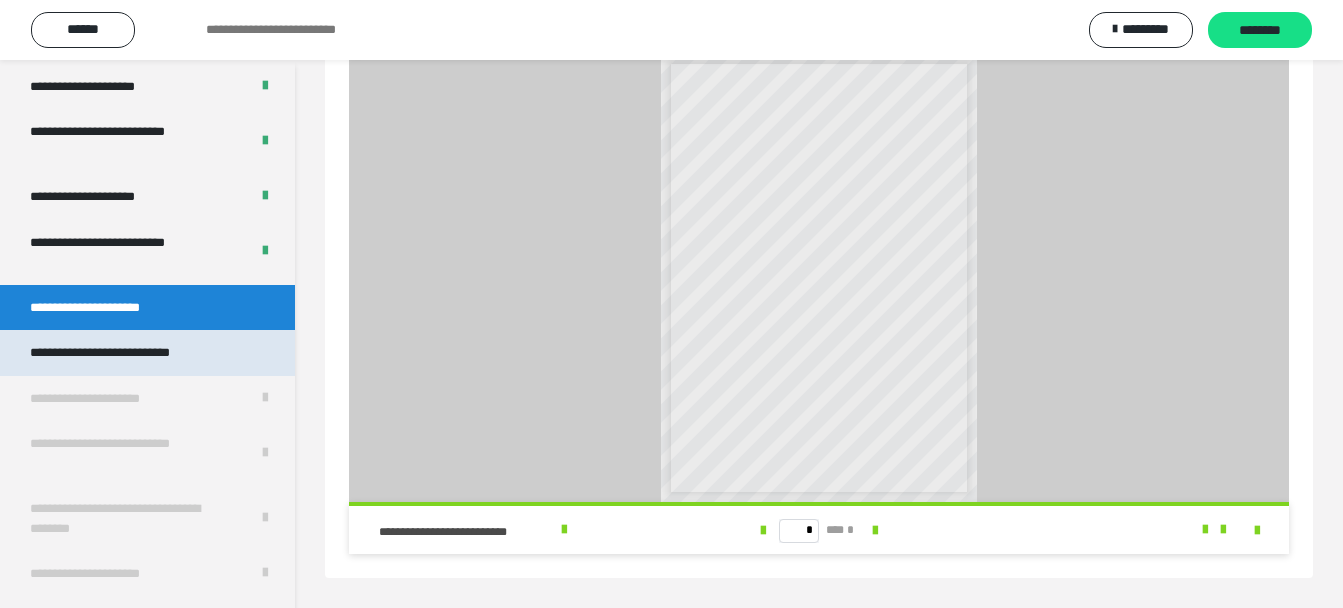 click on "**********" at bounding box center [129, 353] 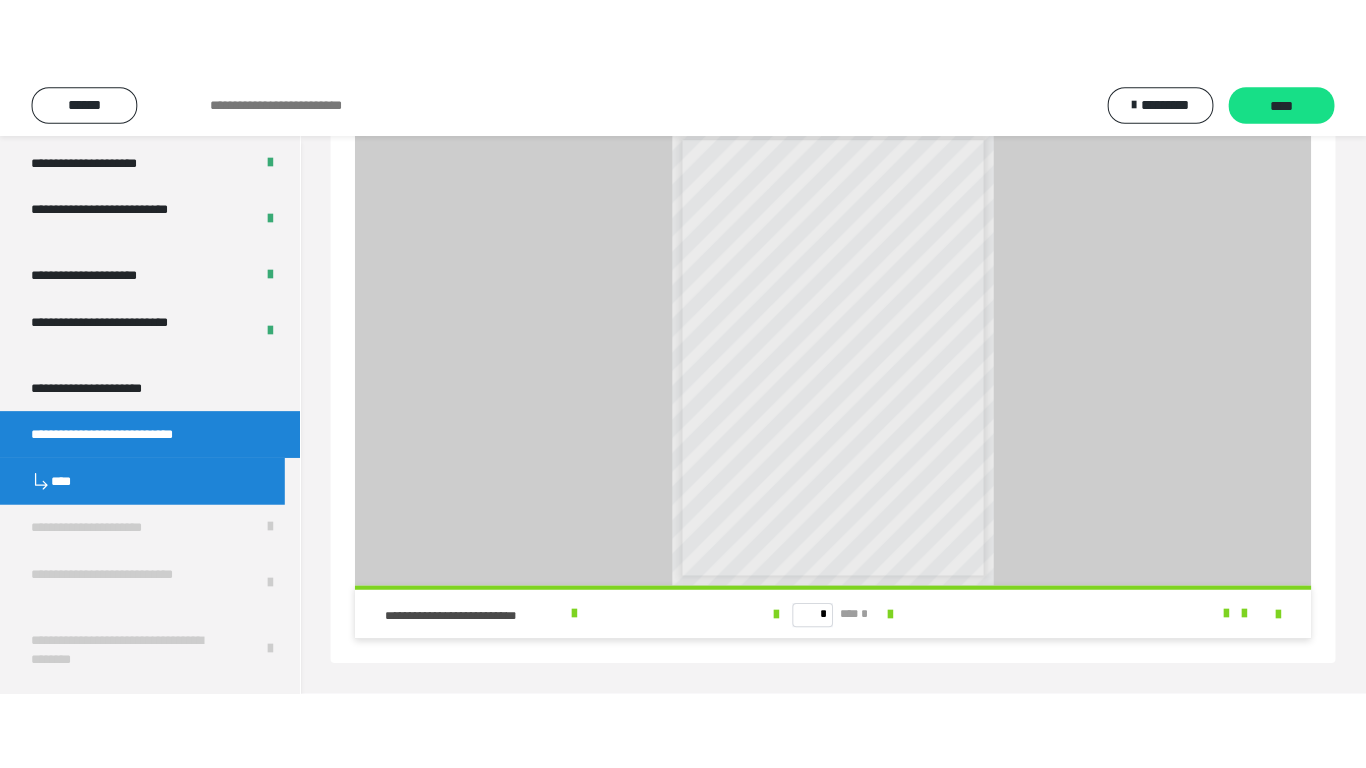 scroll, scrollTop: 60, scrollLeft: 0, axis: vertical 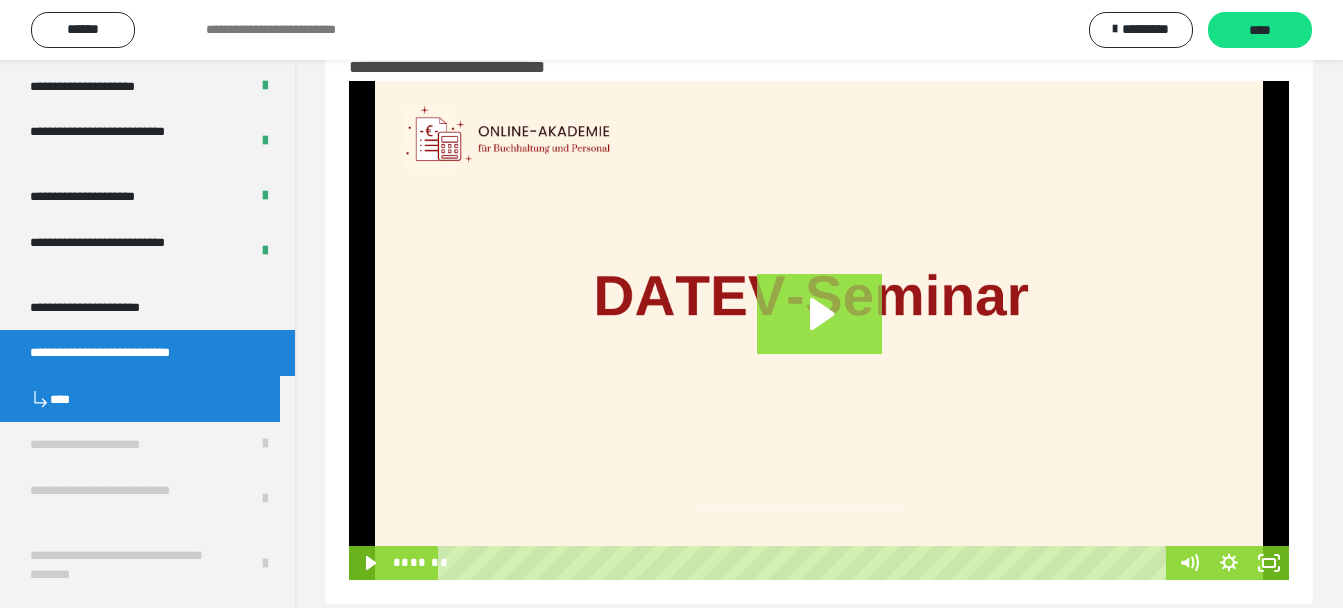 click 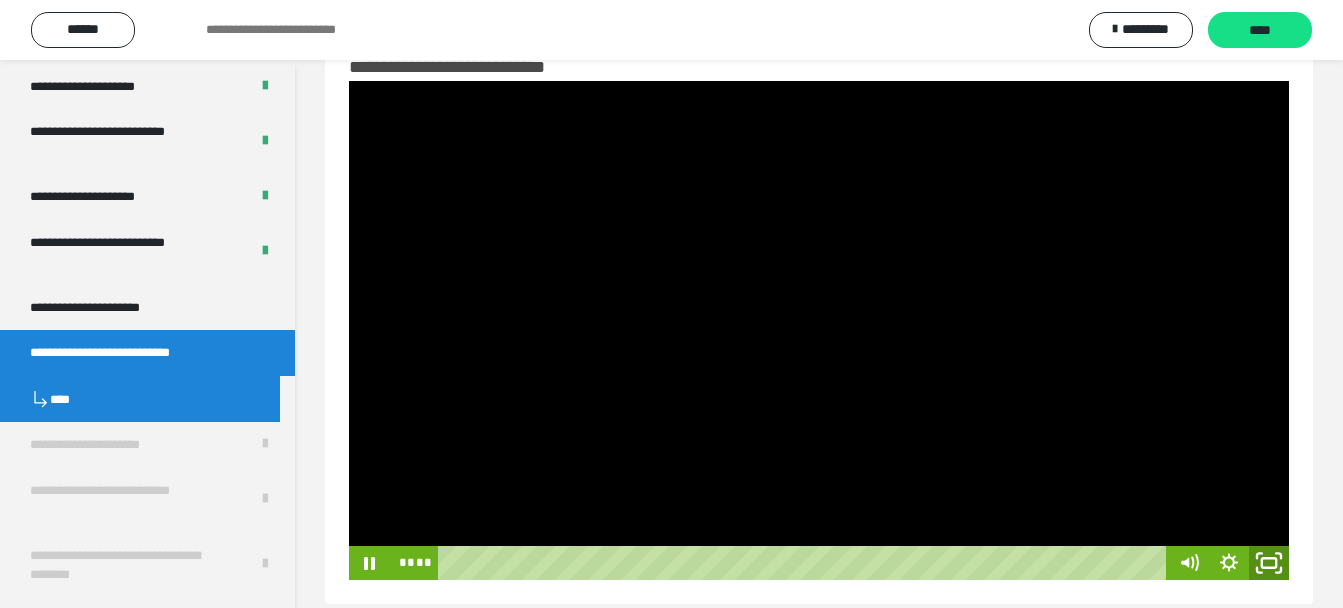 click 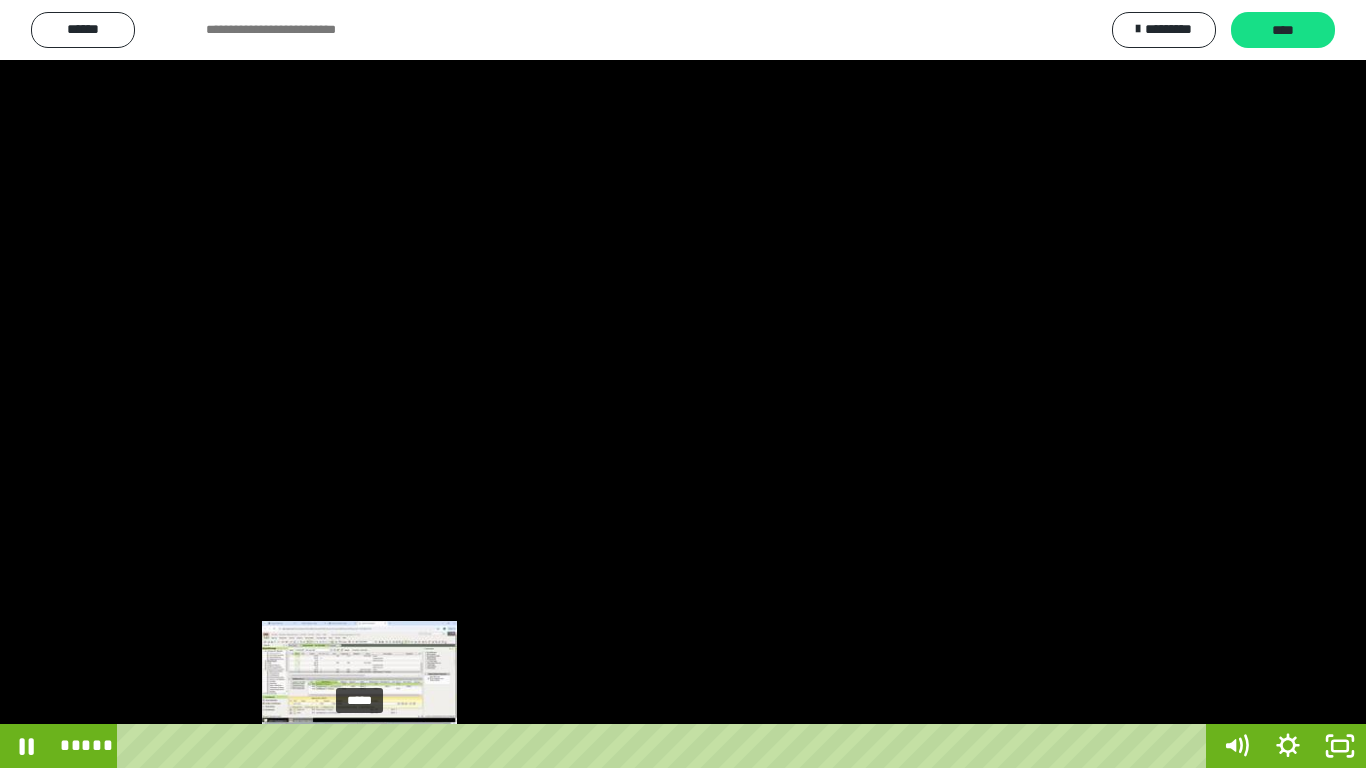 click on "*****" at bounding box center [666, 746] 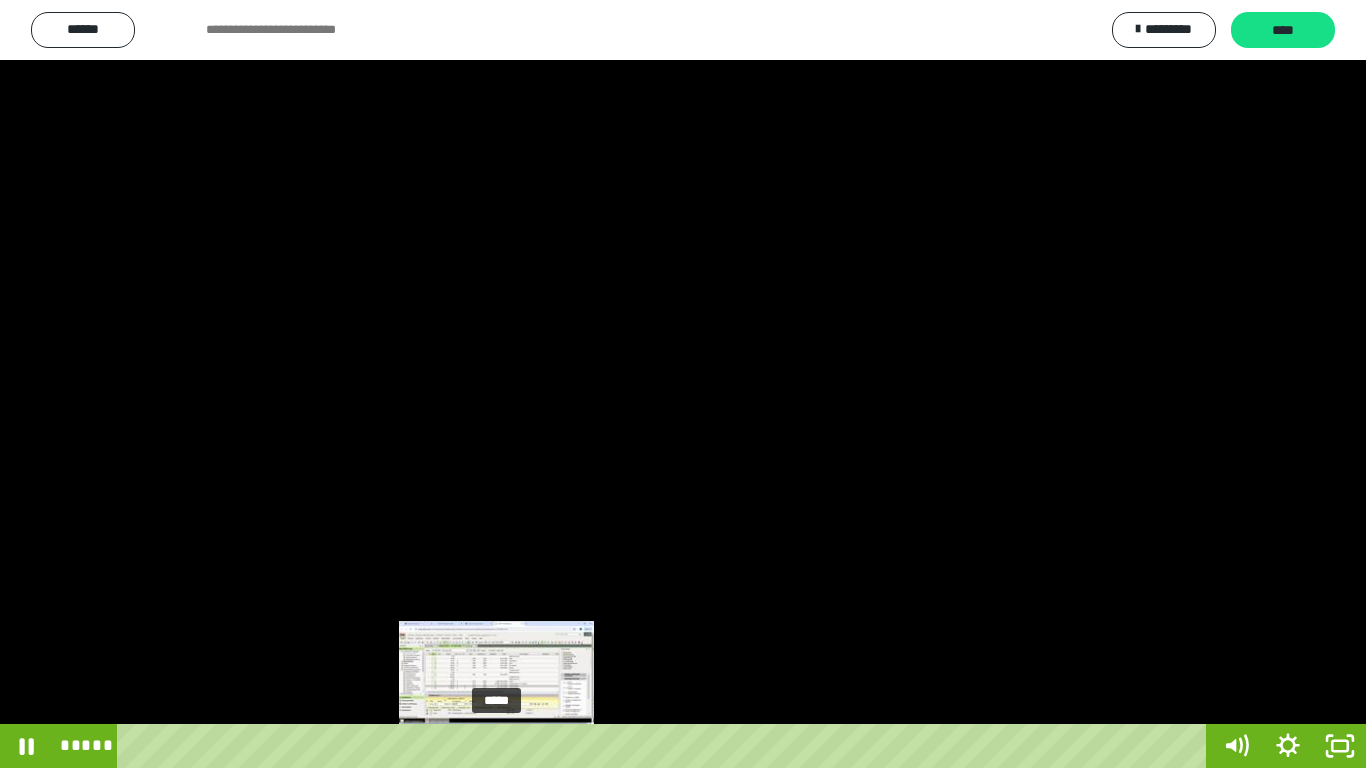 click on "*****" at bounding box center (666, 746) 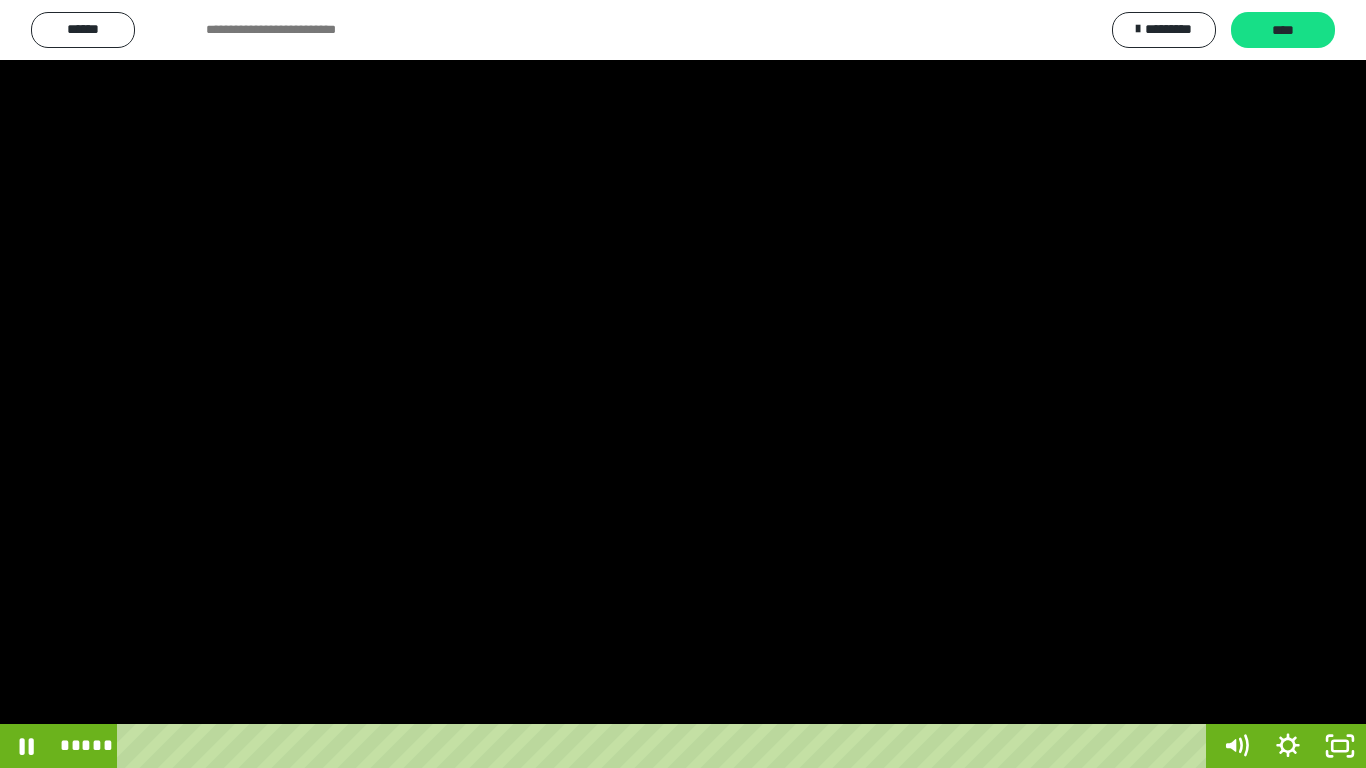 click at bounding box center (683, 384) 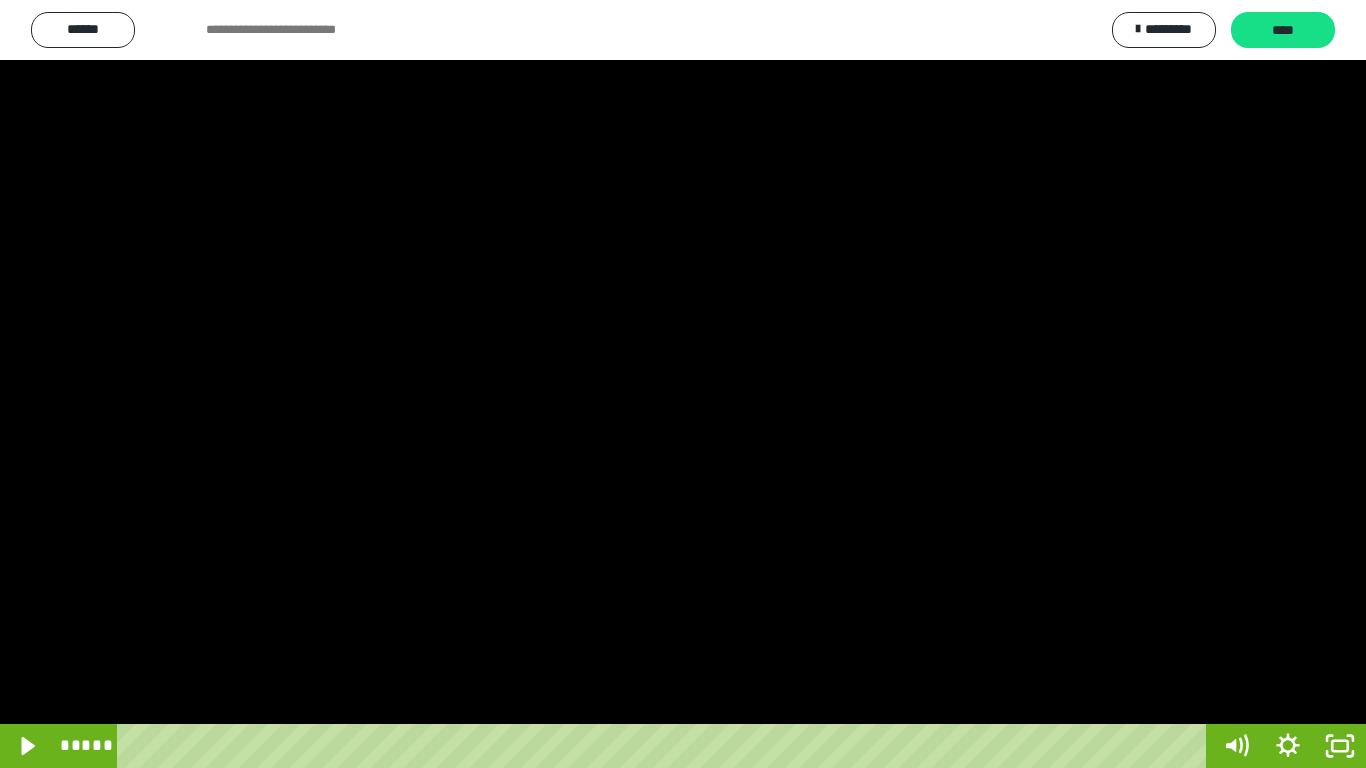 click at bounding box center (683, 384) 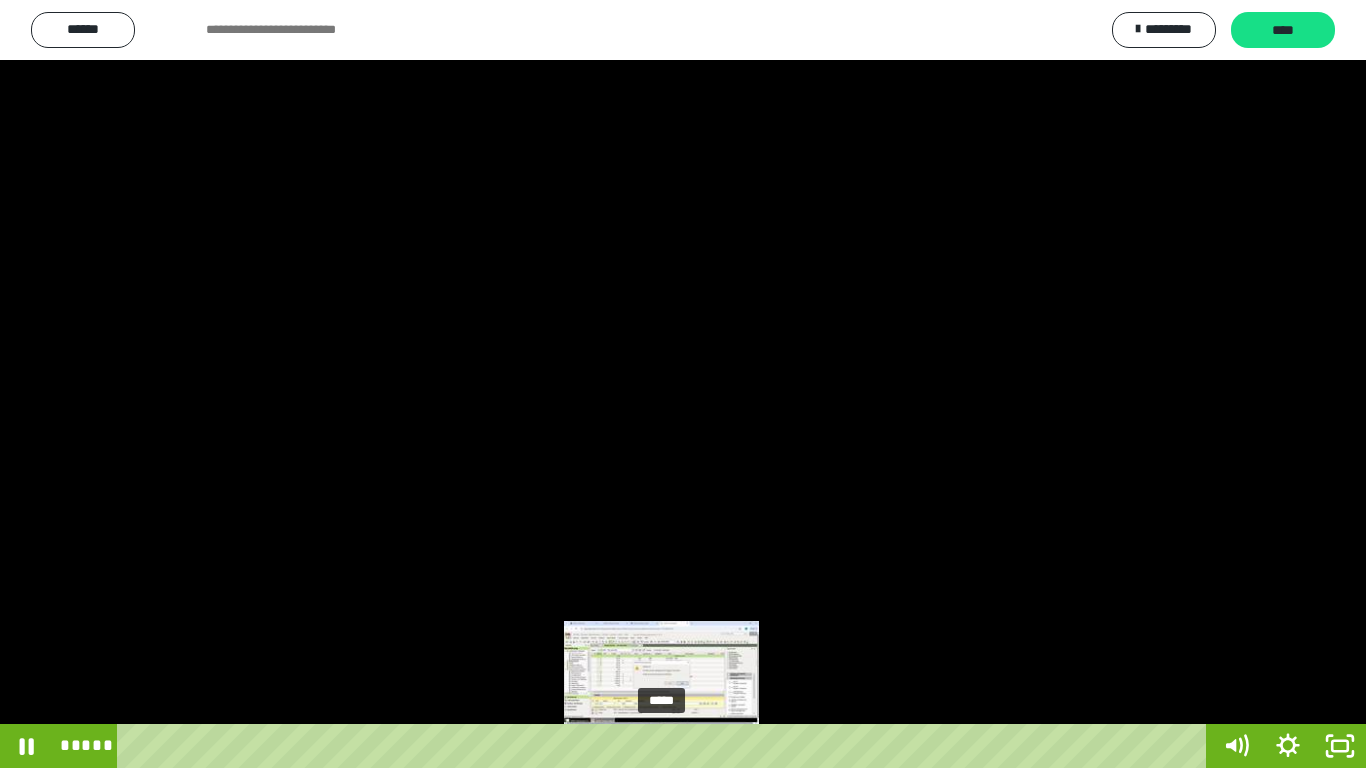 click at bounding box center (661, 746) 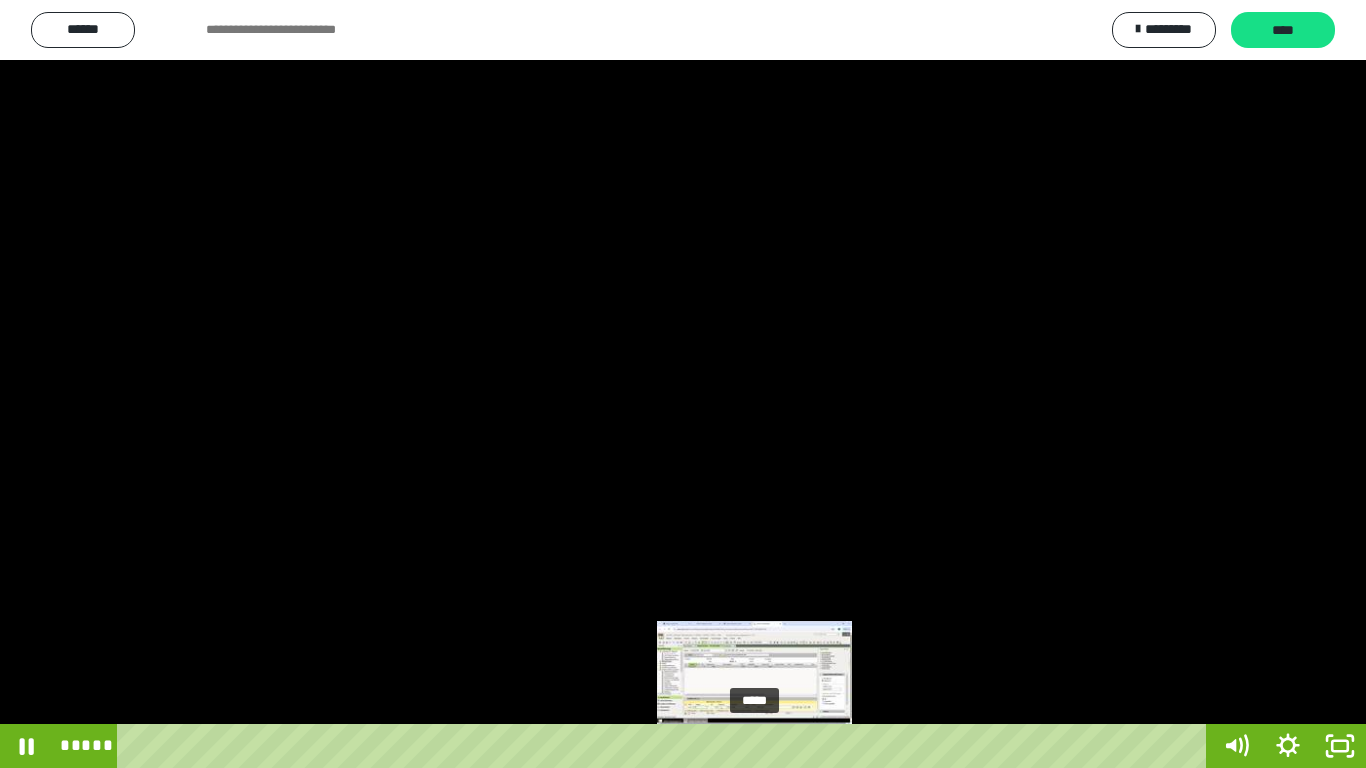 click on "*****" at bounding box center (666, 746) 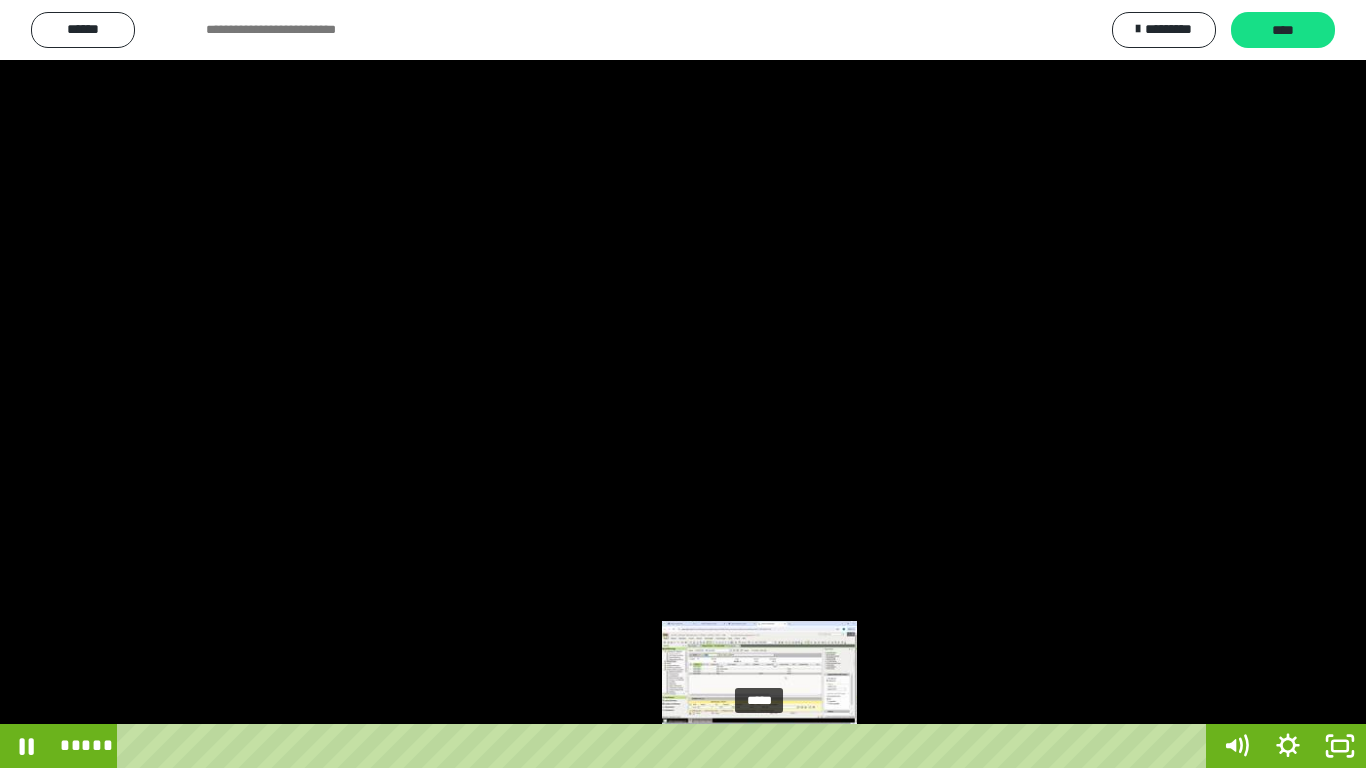 click on "*****" at bounding box center (666, 746) 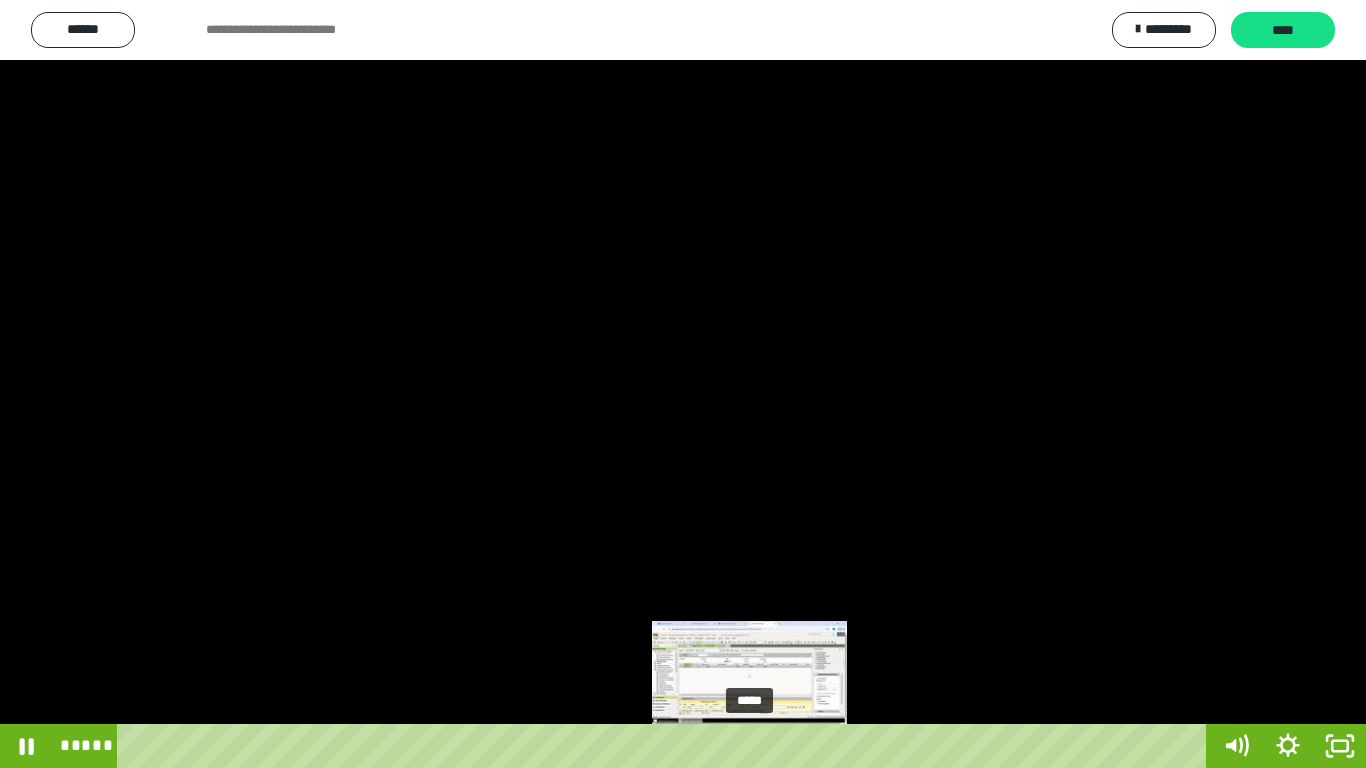 click on "*****" at bounding box center (666, 746) 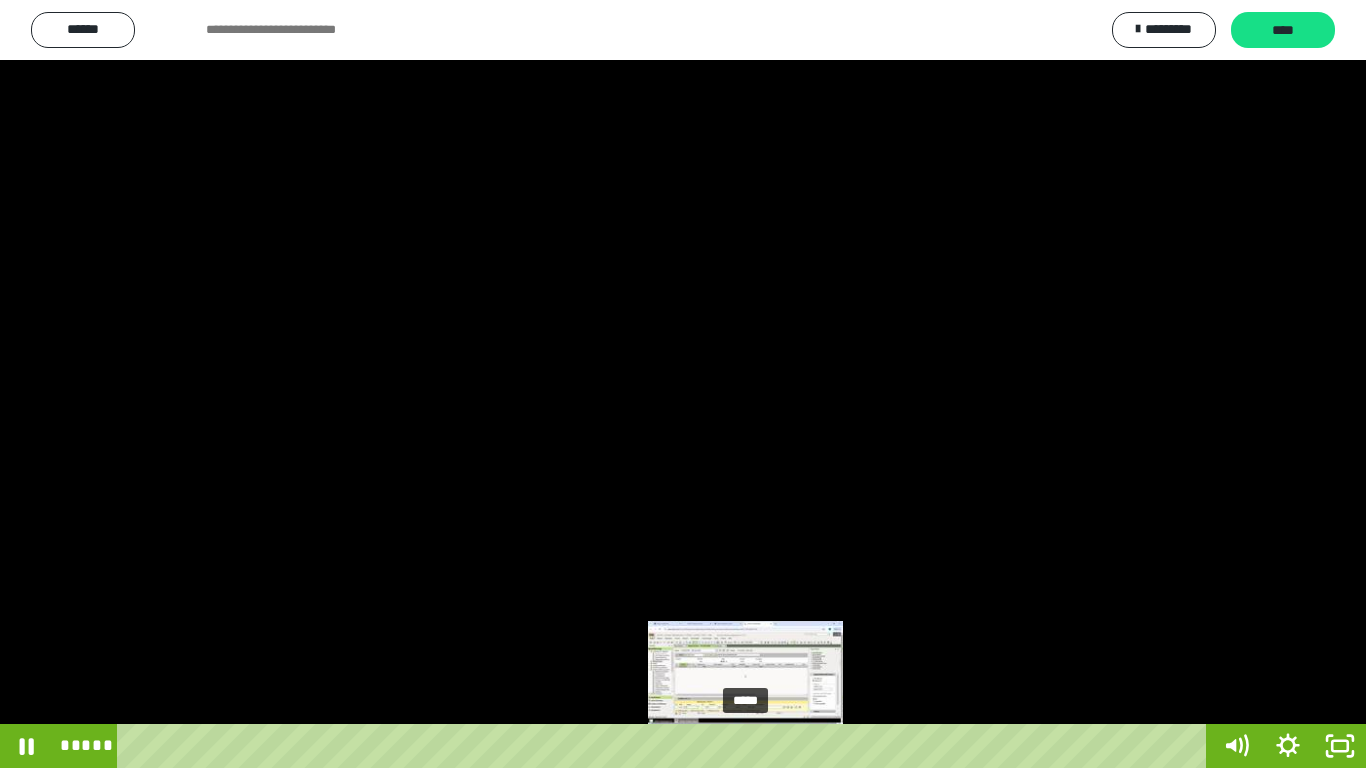 click at bounding box center [749, 746] 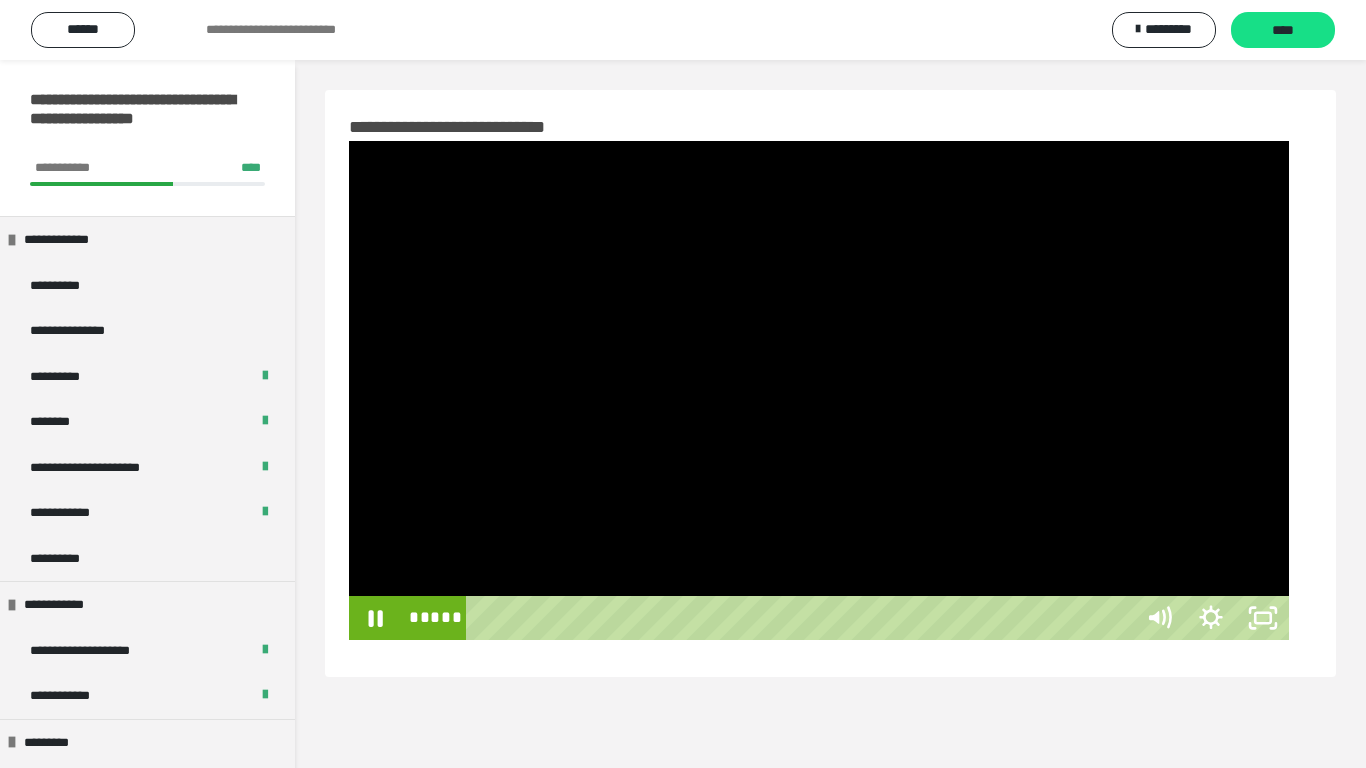 scroll, scrollTop: 60, scrollLeft: 0, axis: vertical 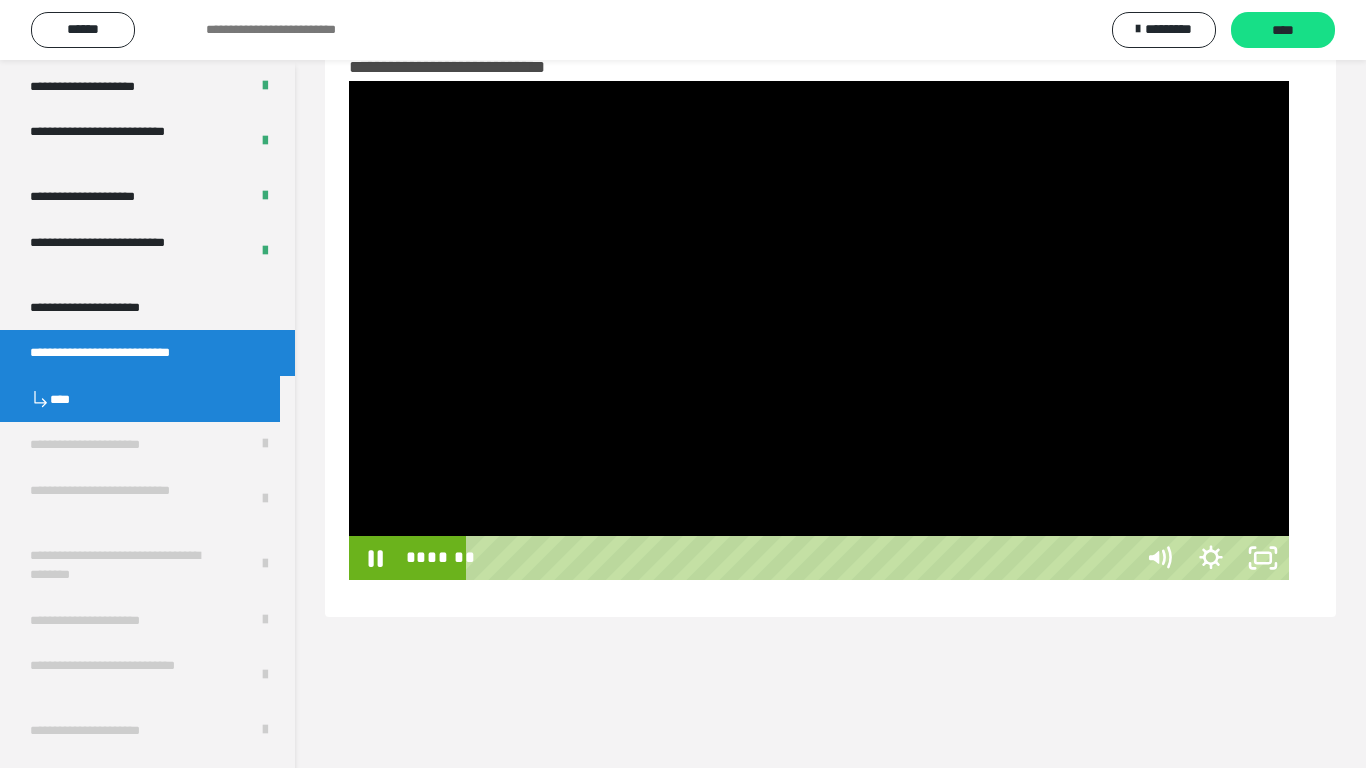 click on "*******" at bounding box center (802, 558) 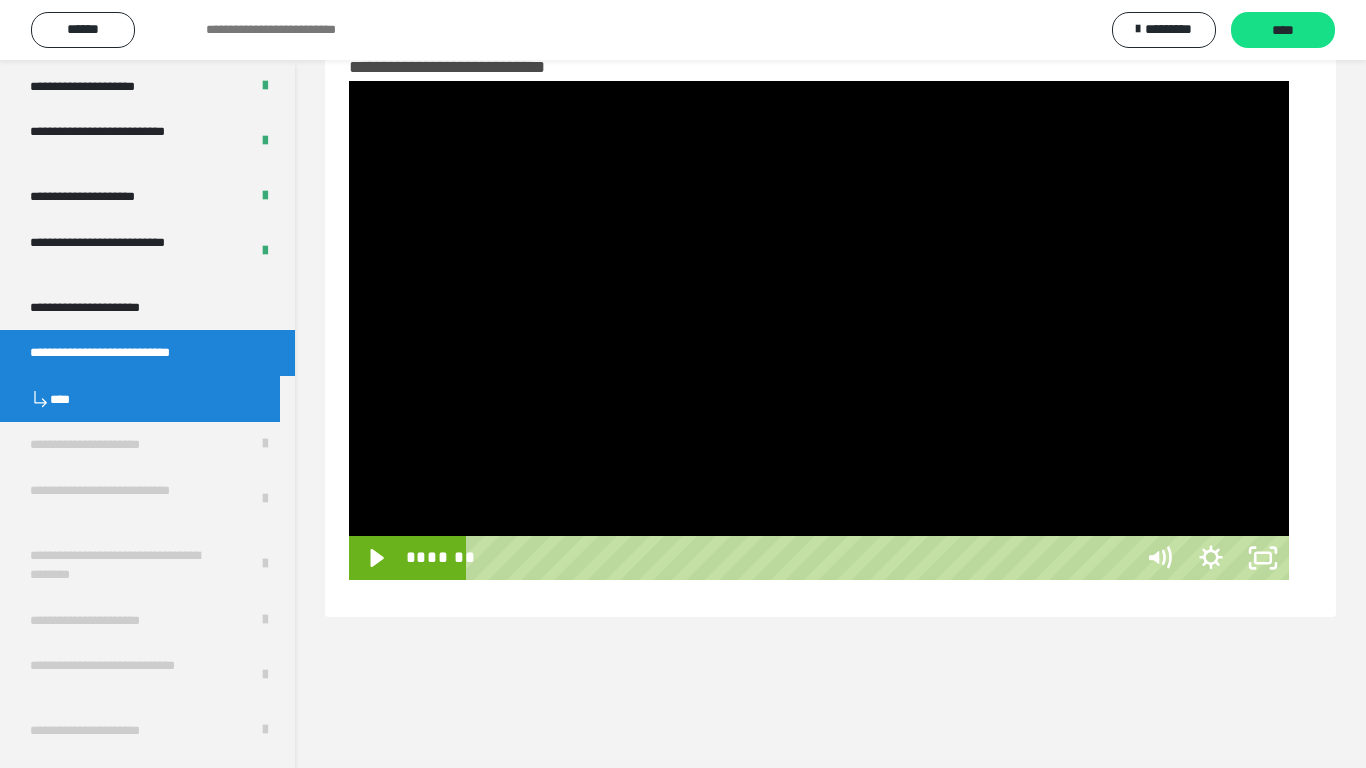 click at bounding box center [1536, 558] 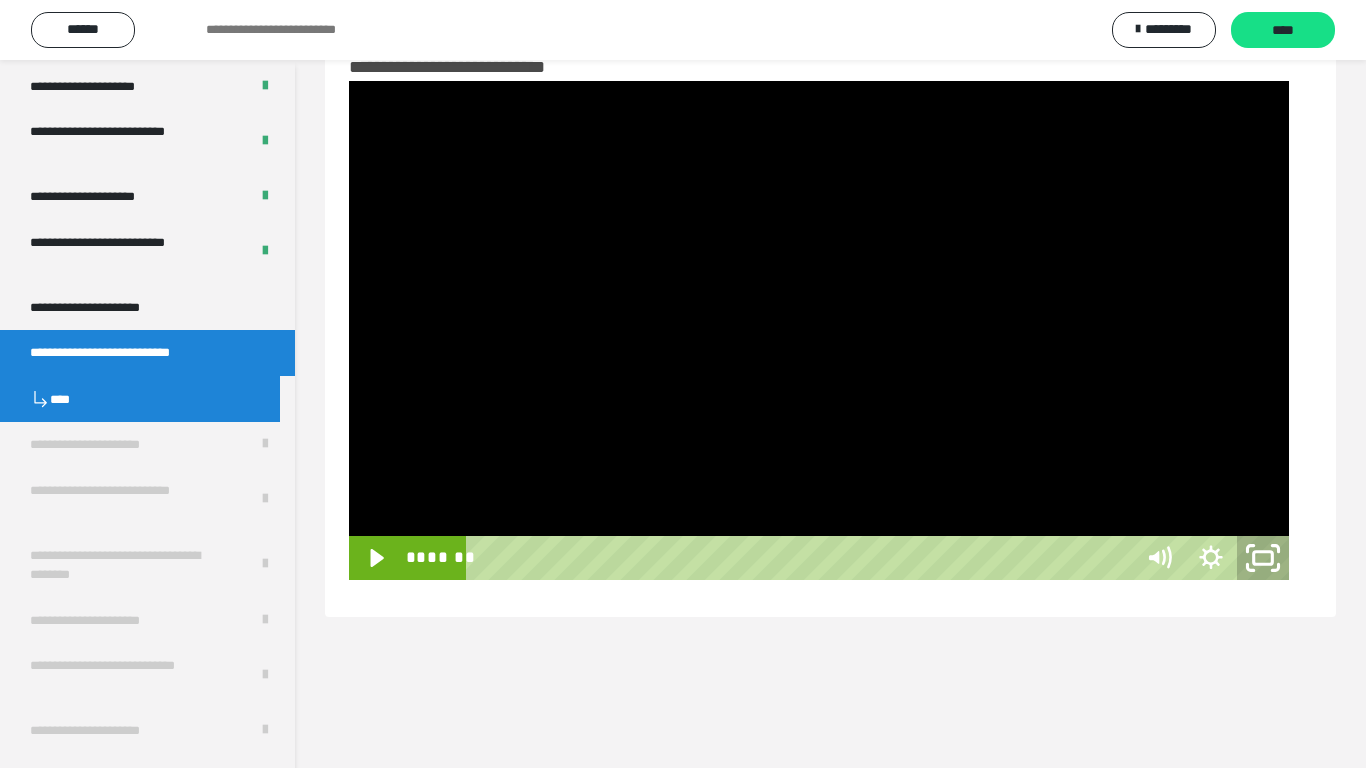 click 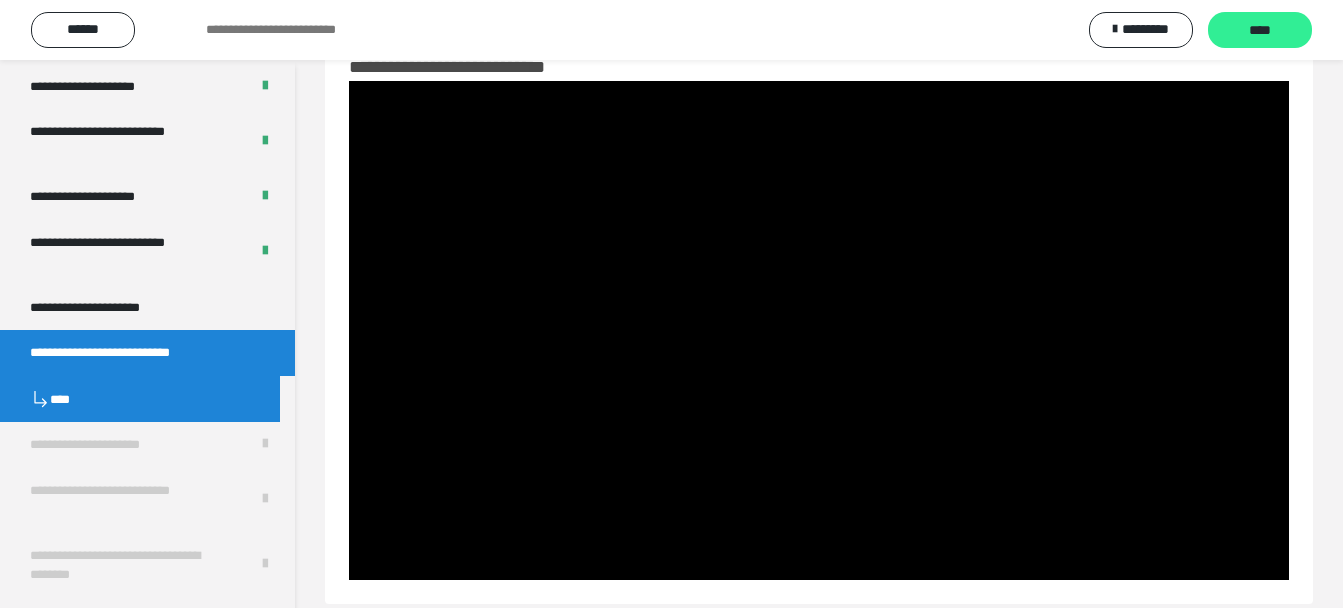 click on "****" at bounding box center [1260, 31] 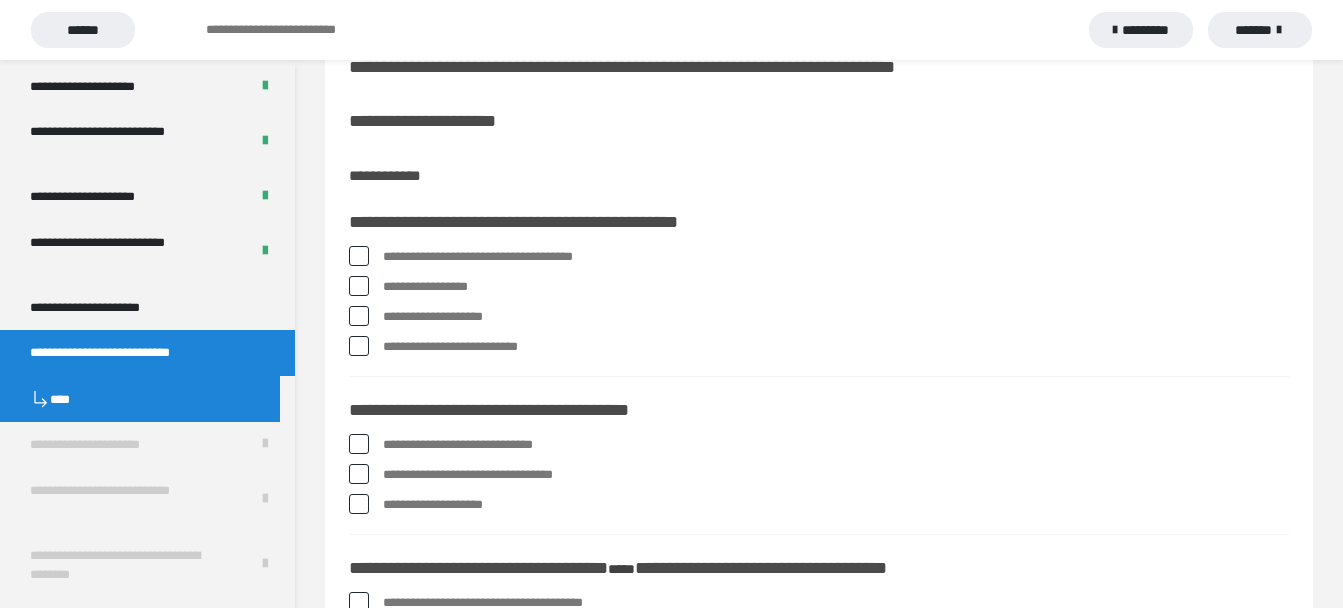 scroll, scrollTop: 200, scrollLeft: 0, axis: vertical 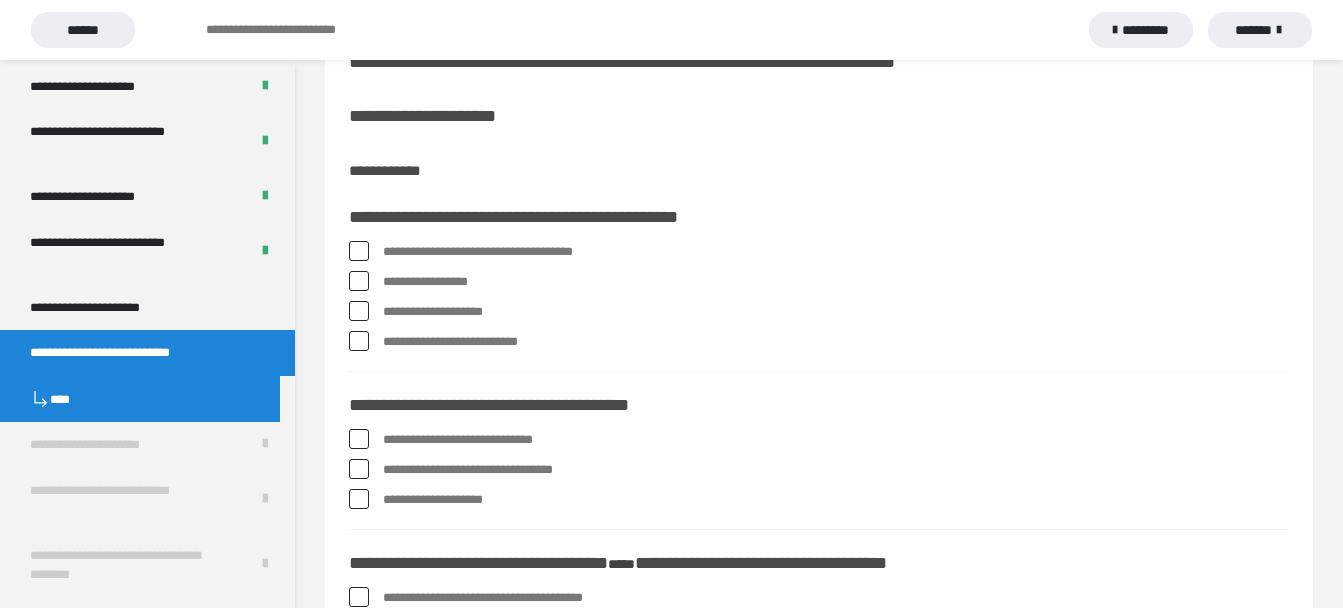 click at bounding box center (359, 281) 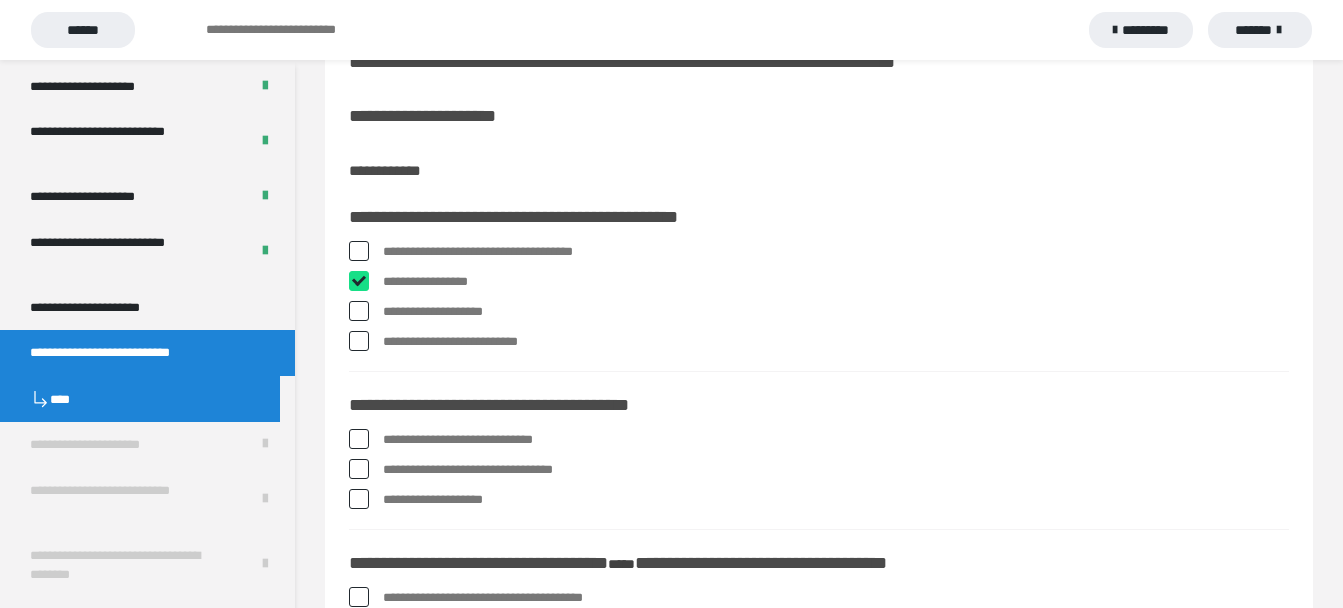 checkbox on "****" 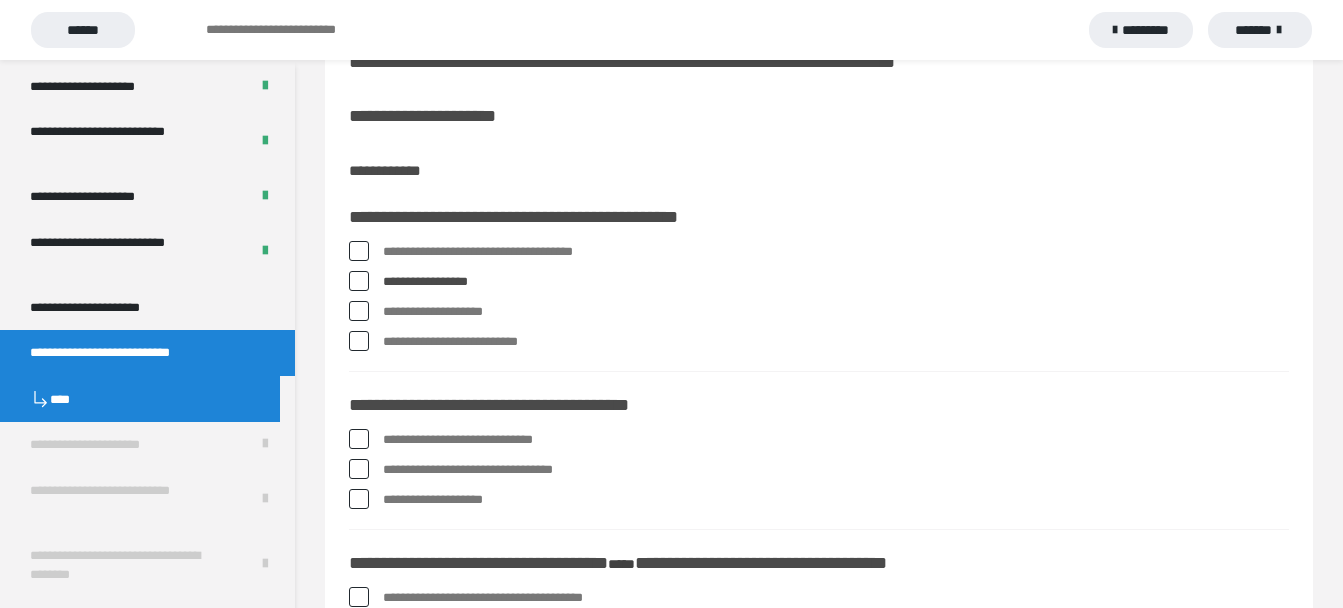 click at bounding box center [359, 469] 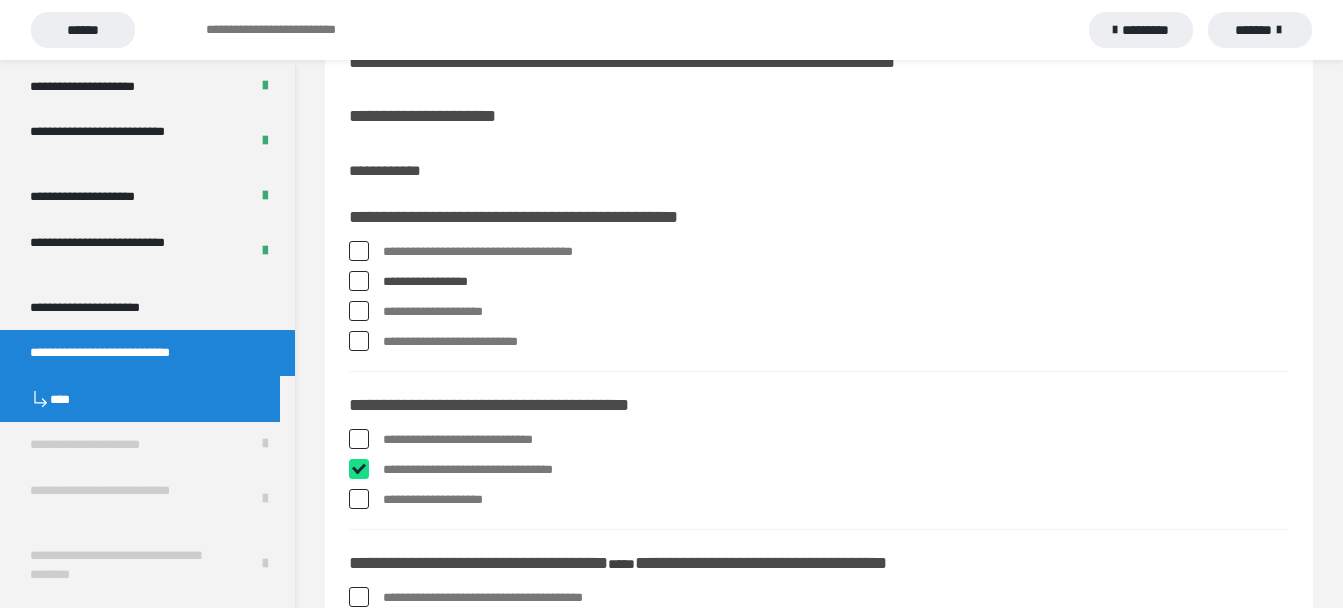 checkbox on "****" 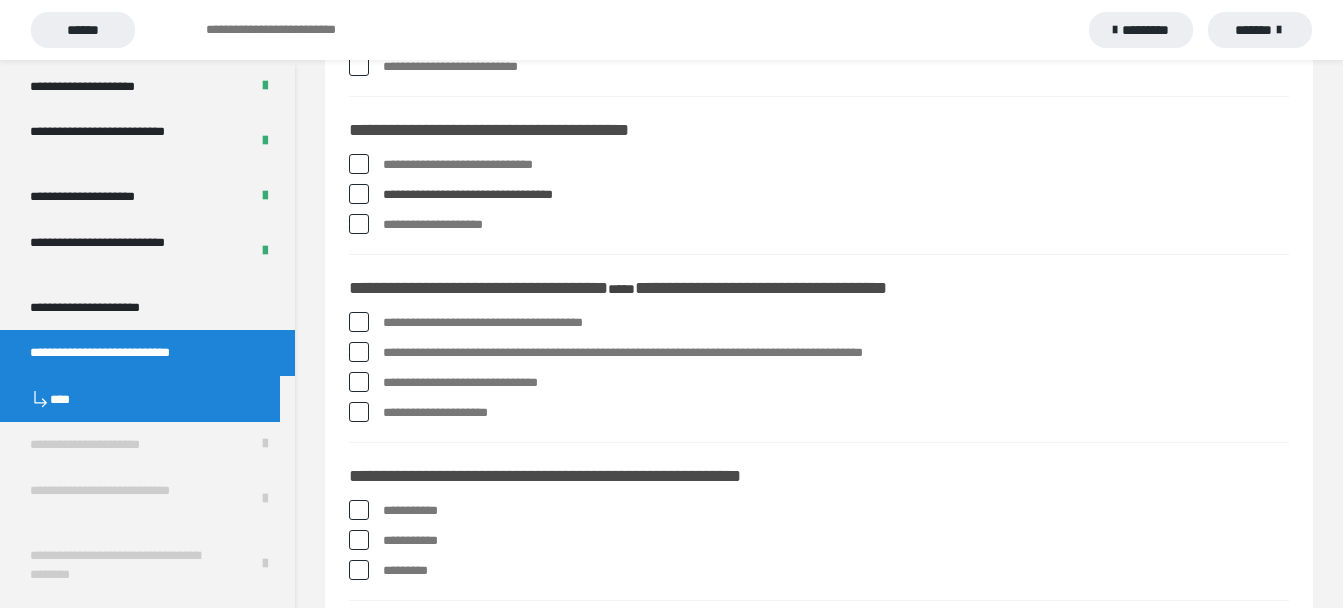 scroll, scrollTop: 480, scrollLeft: 0, axis: vertical 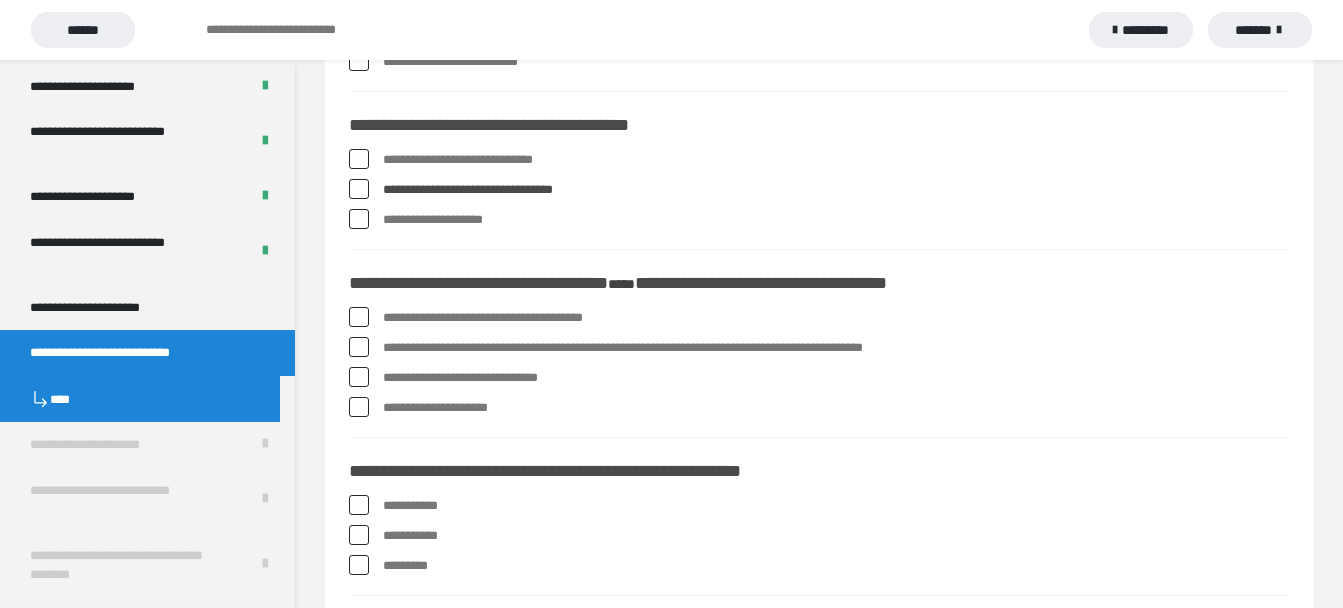 click at bounding box center (359, 407) 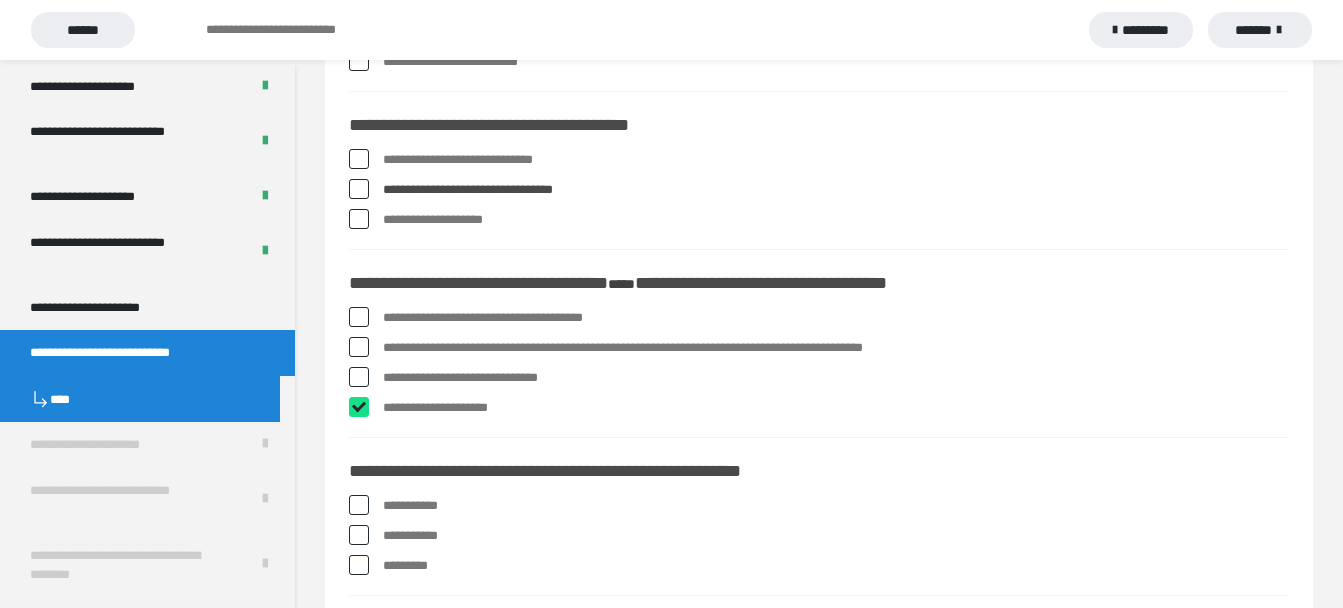 checkbox on "****" 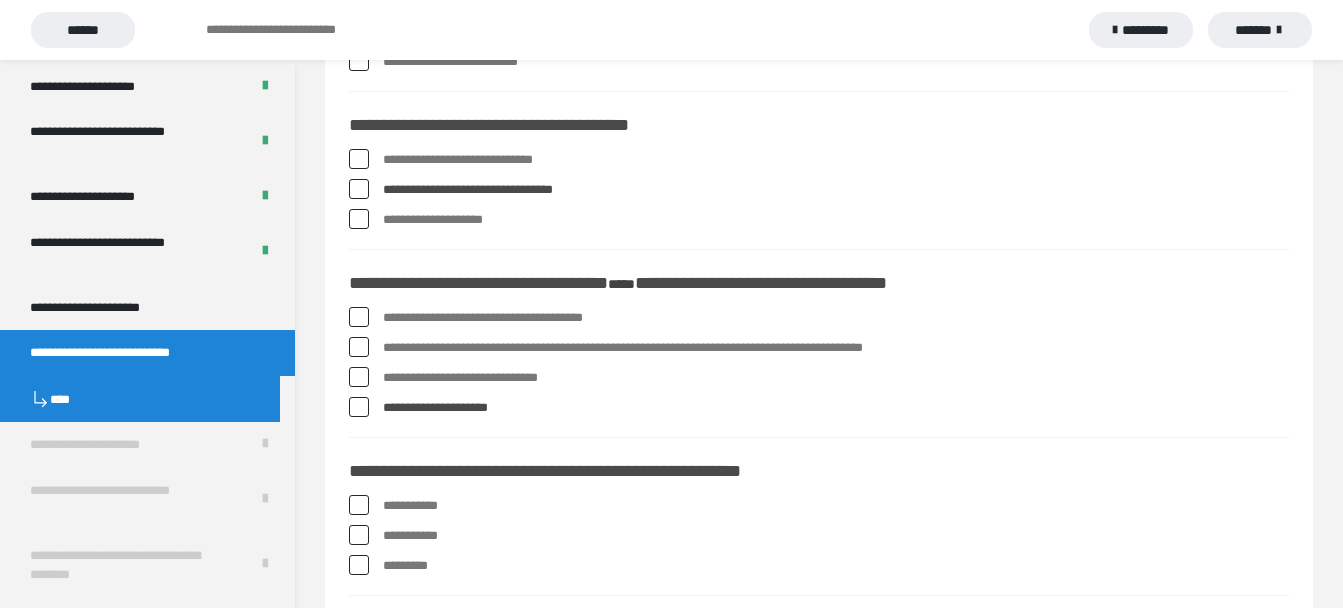 click at bounding box center [359, 377] 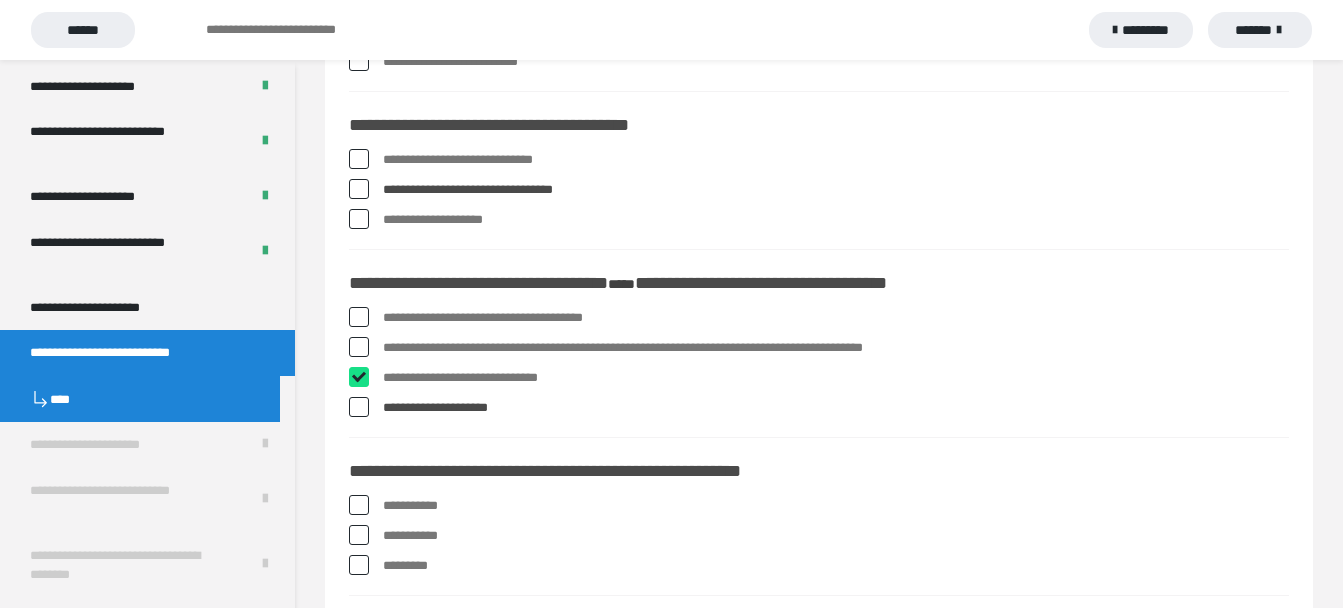 checkbox on "****" 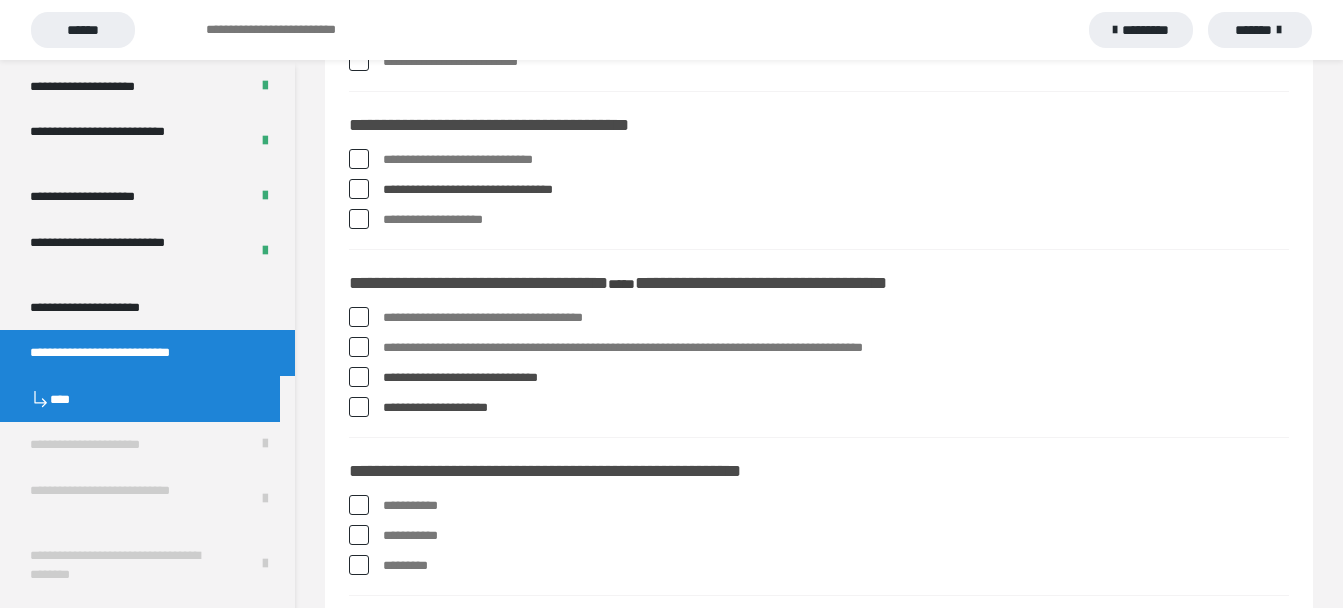 click at bounding box center (359, 317) 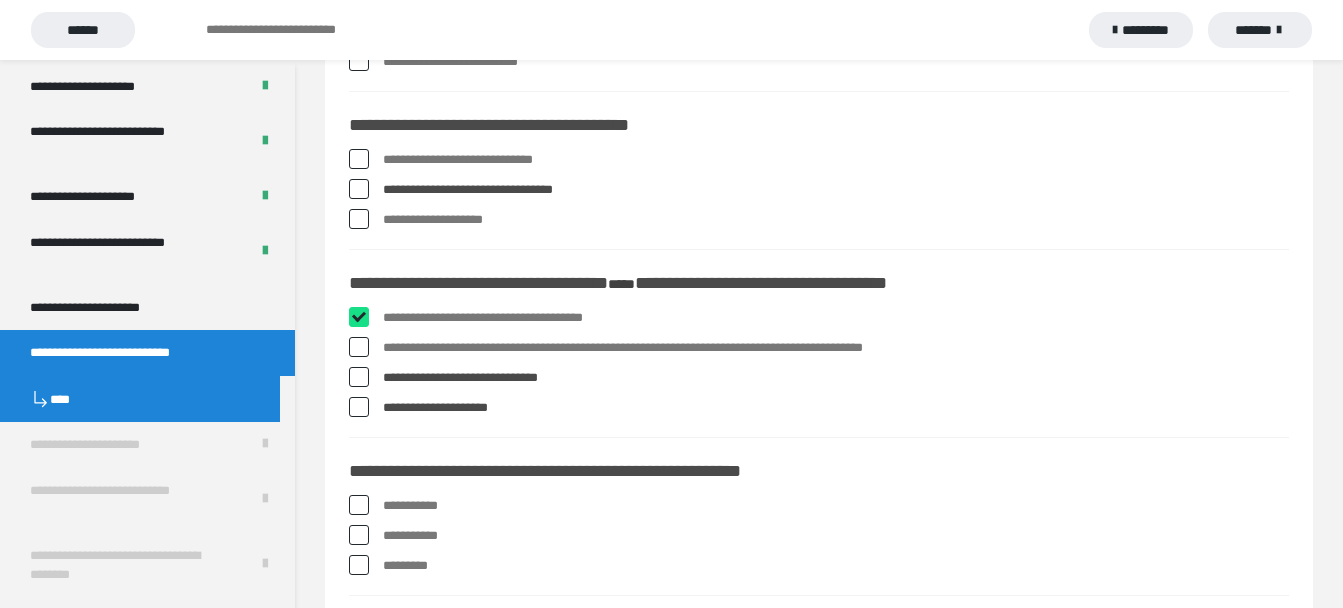 checkbox on "****" 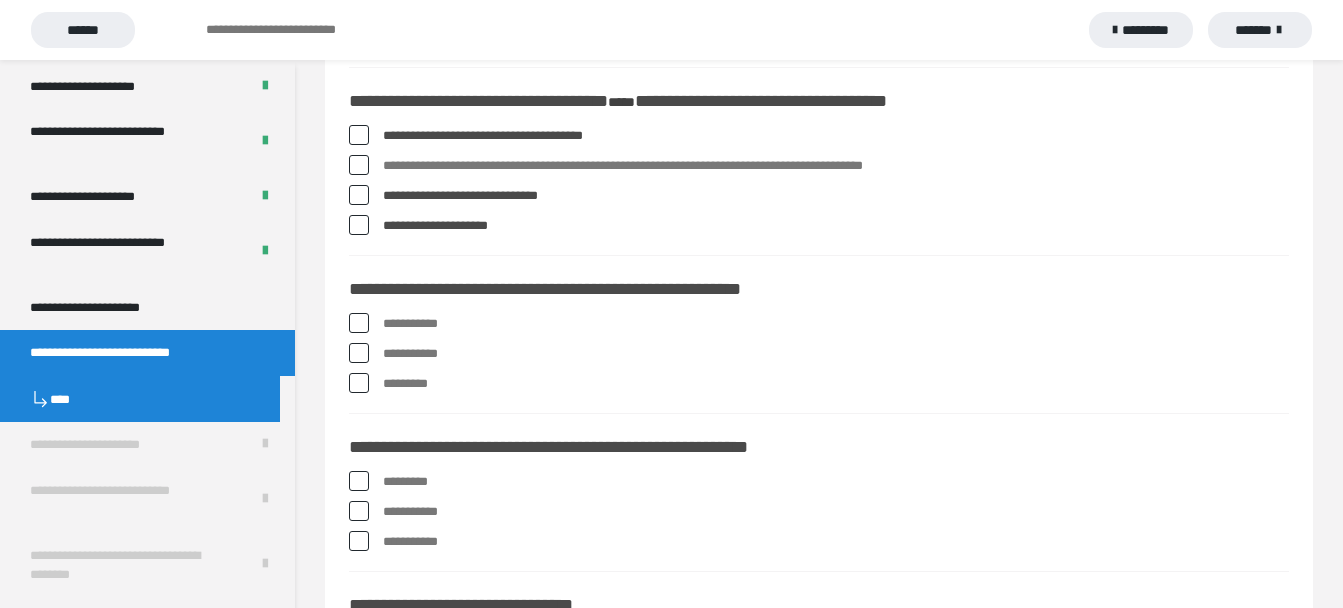 scroll, scrollTop: 680, scrollLeft: 0, axis: vertical 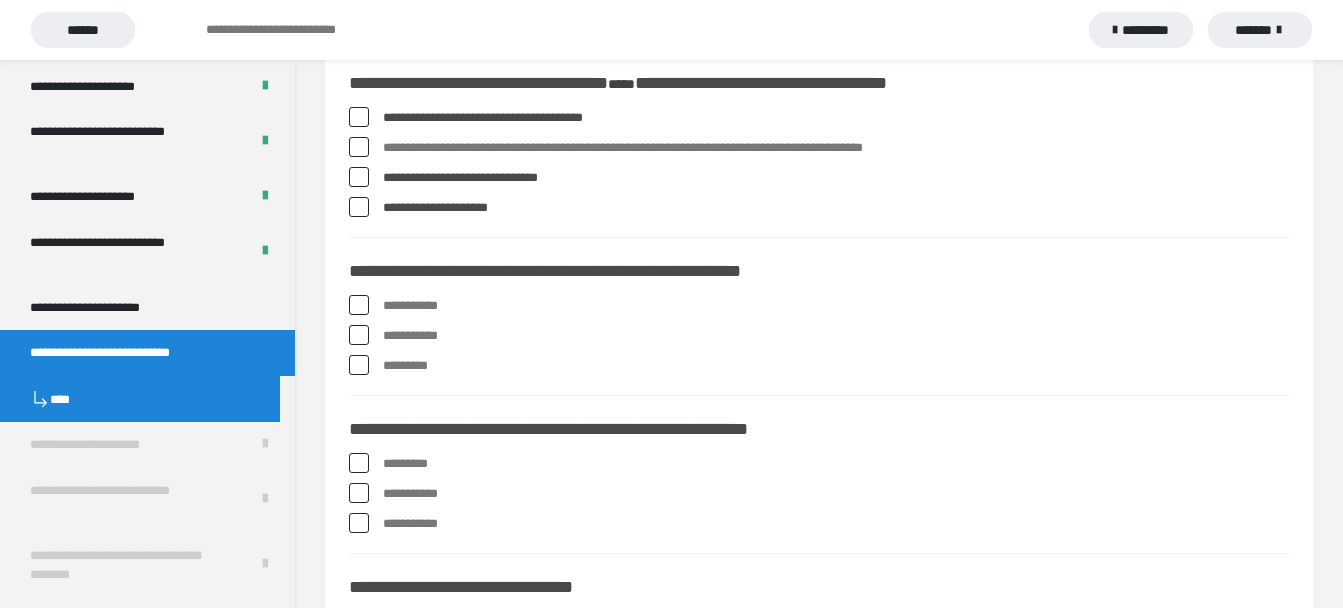 click at bounding box center (359, 305) 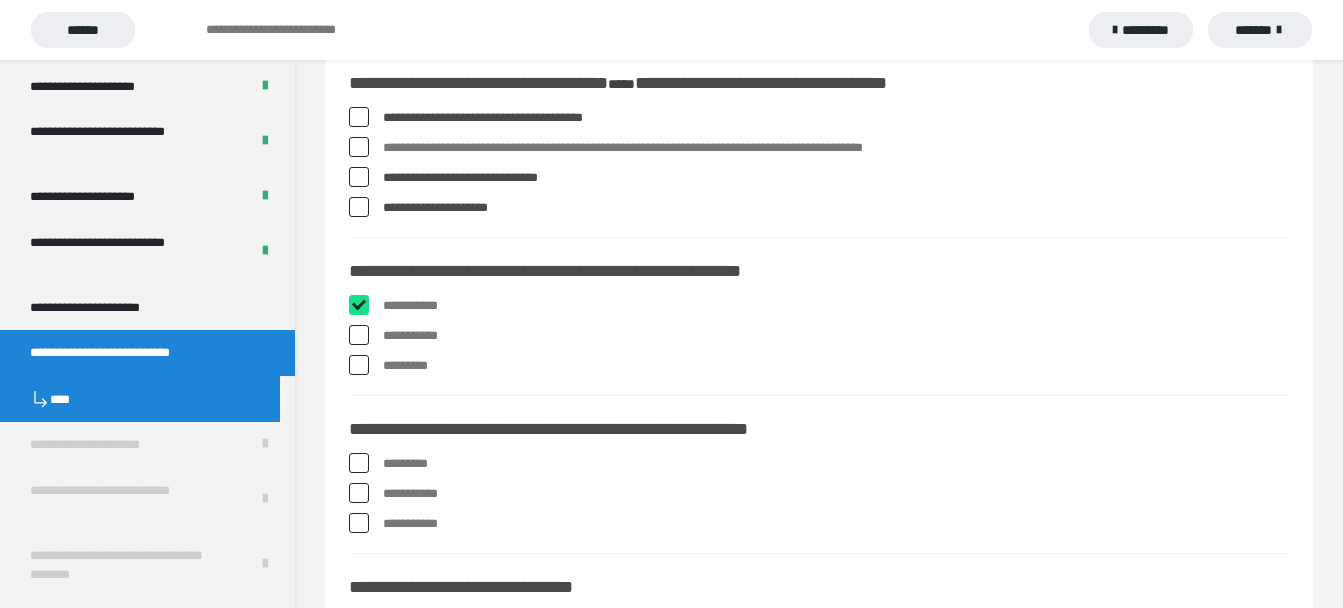 checkbox on "****" 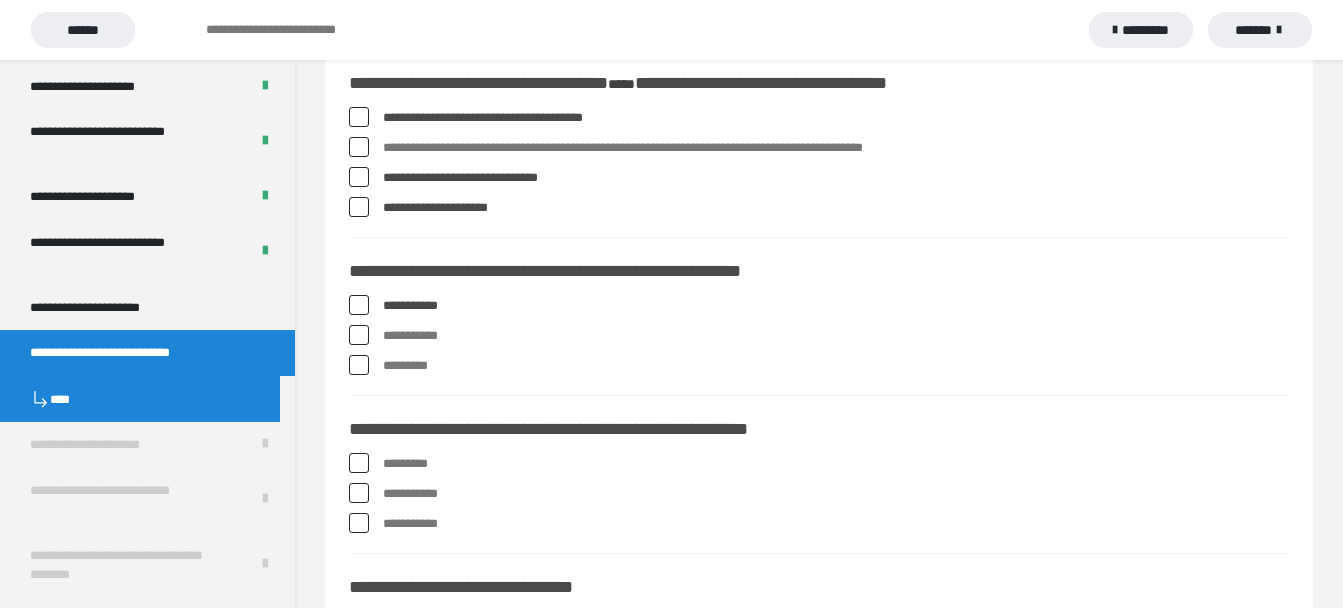 click at bounding box center (359, 523) 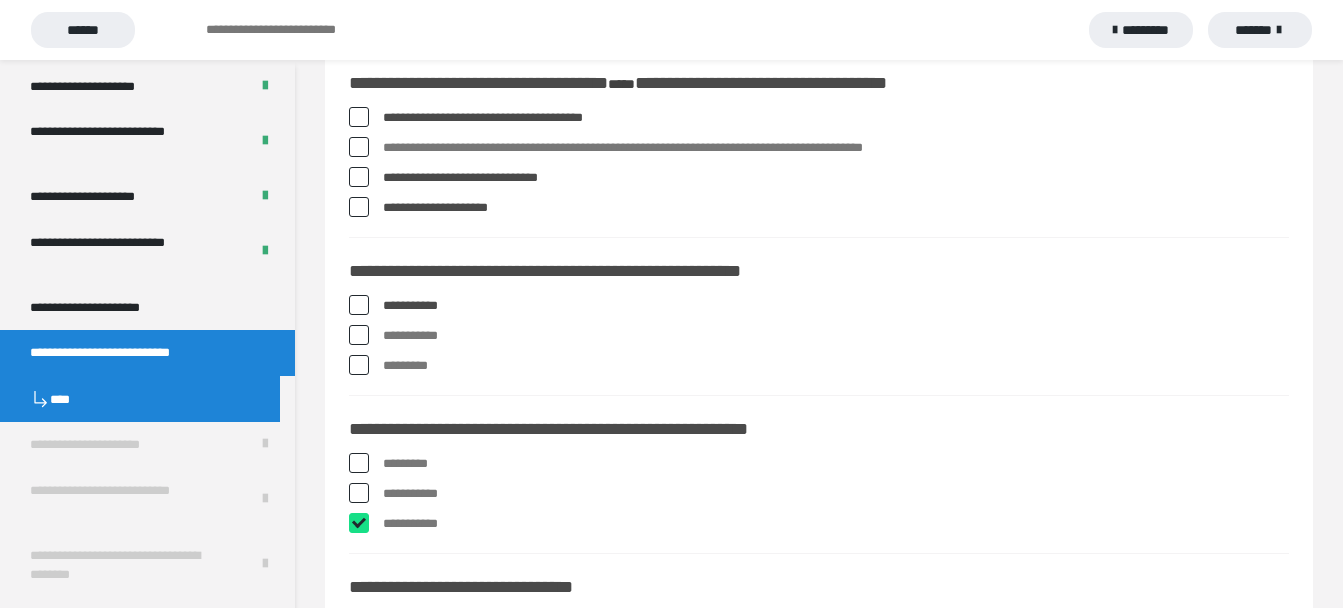 checkbox on "****" 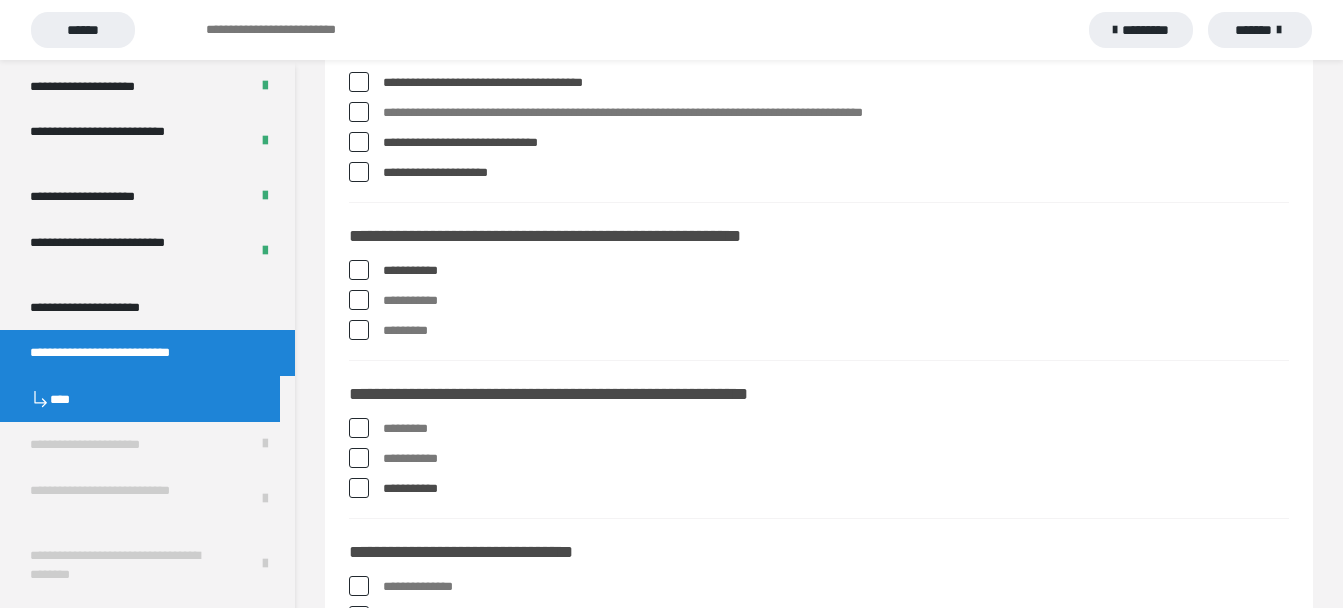 scroll, scrollTop: 720, scrollLeft: 0, axis: vertical 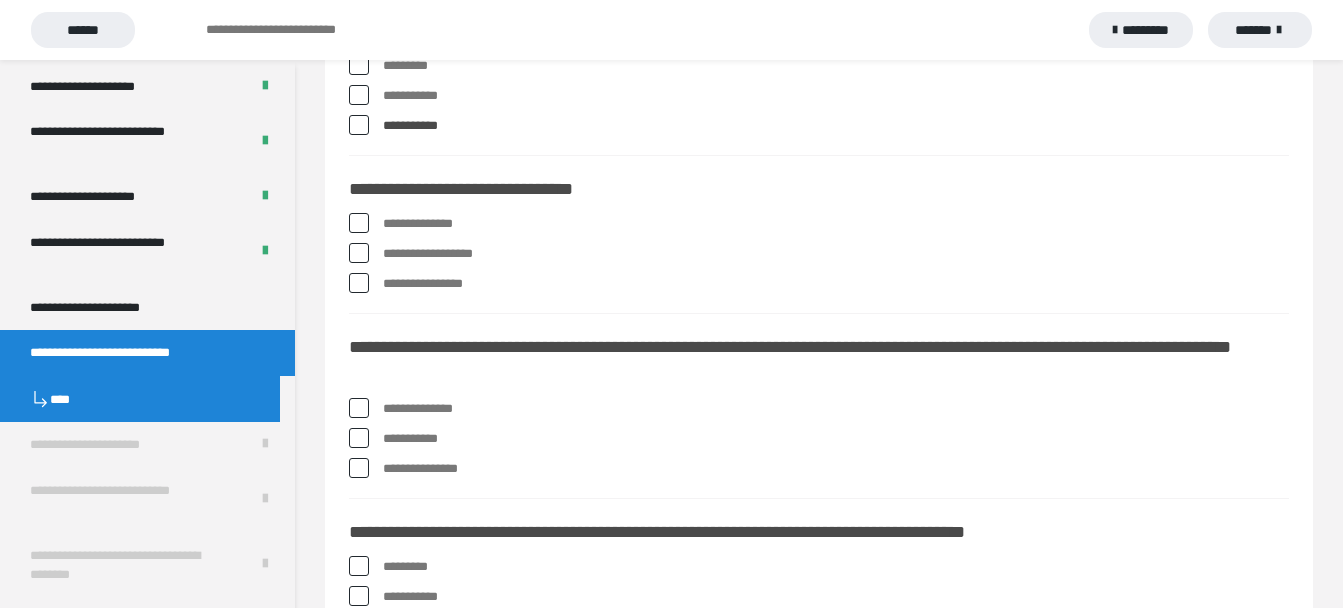 click at bounding box center [359, 253] 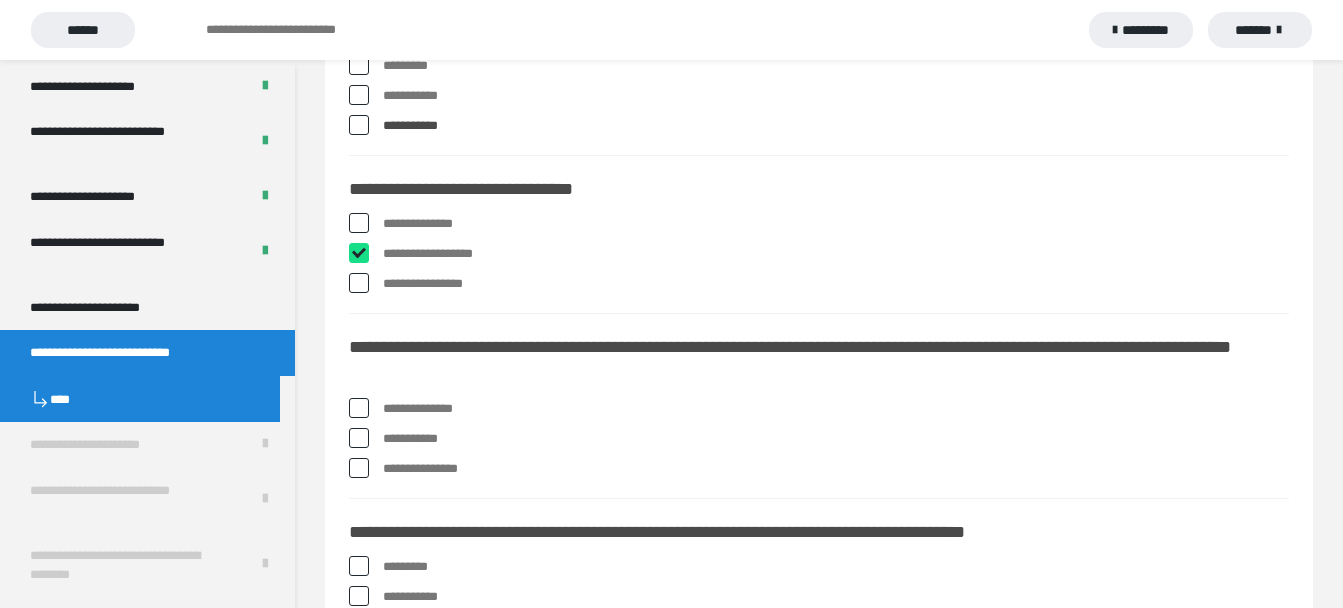 checkbox on "****" 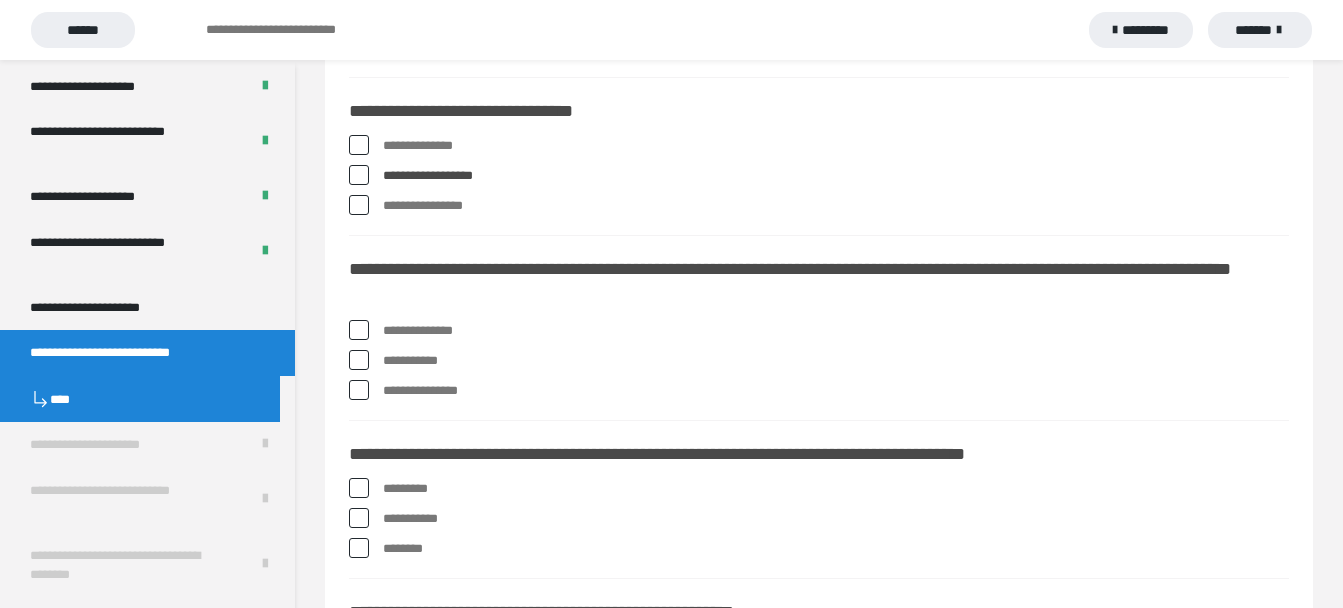 scroll, scrollTop: 1158, scrollLeft: 0, axis: vertical 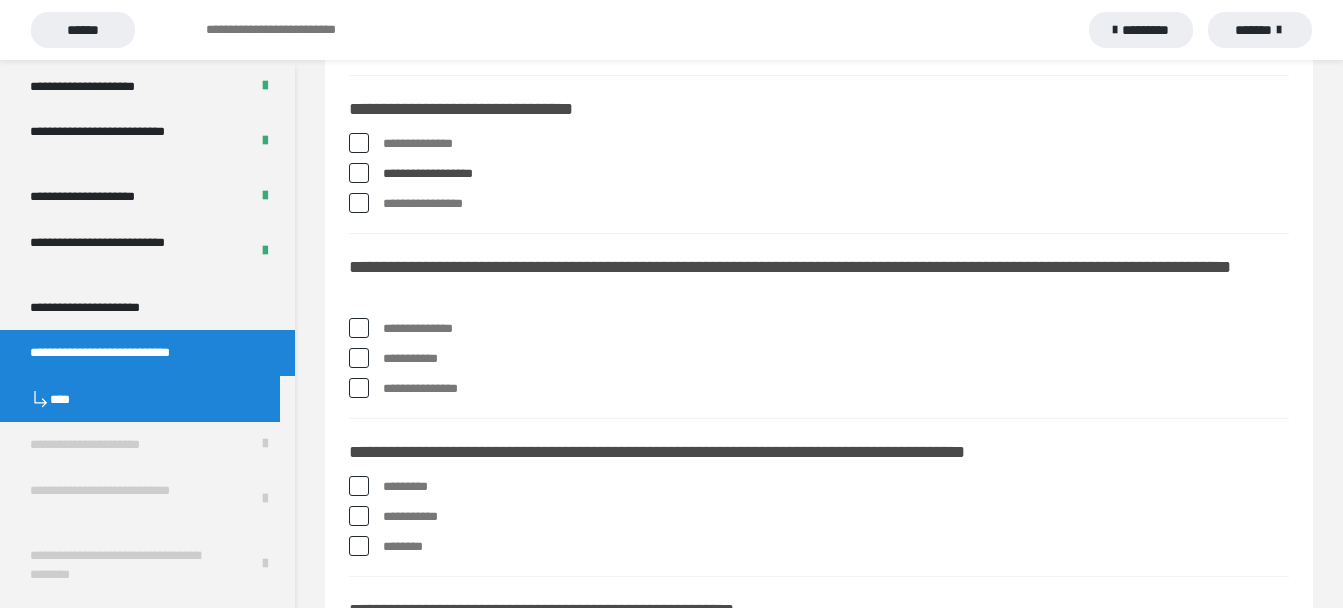 click at bounding box center [359, 328] 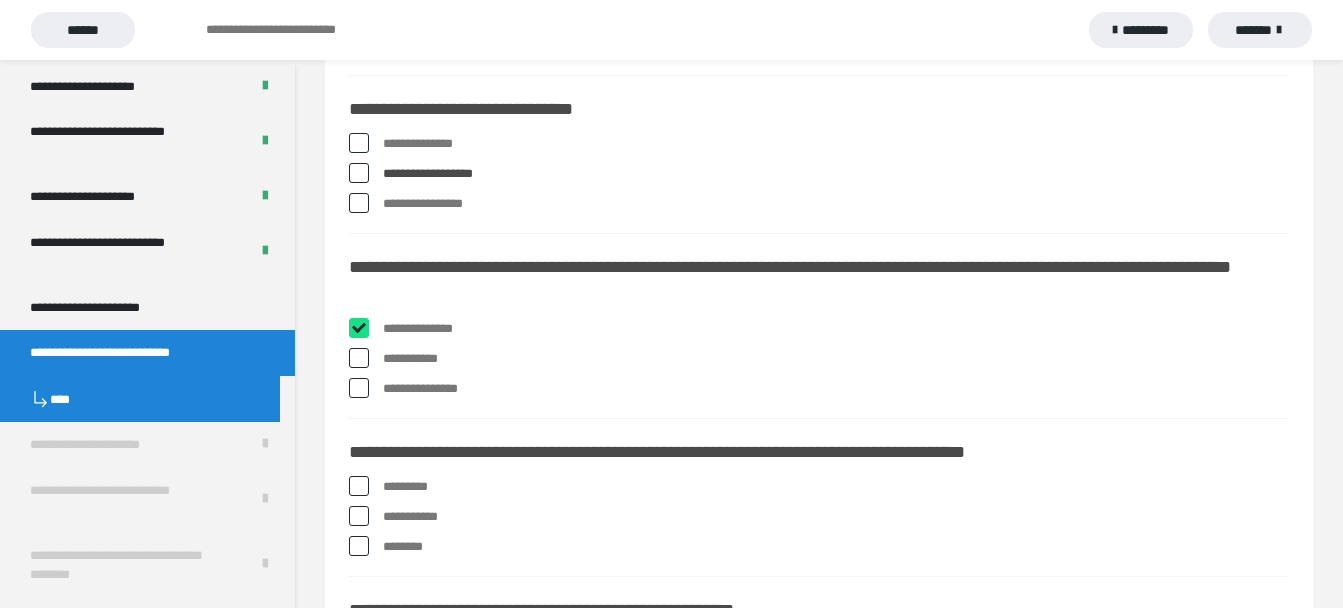 checkbox on "****" 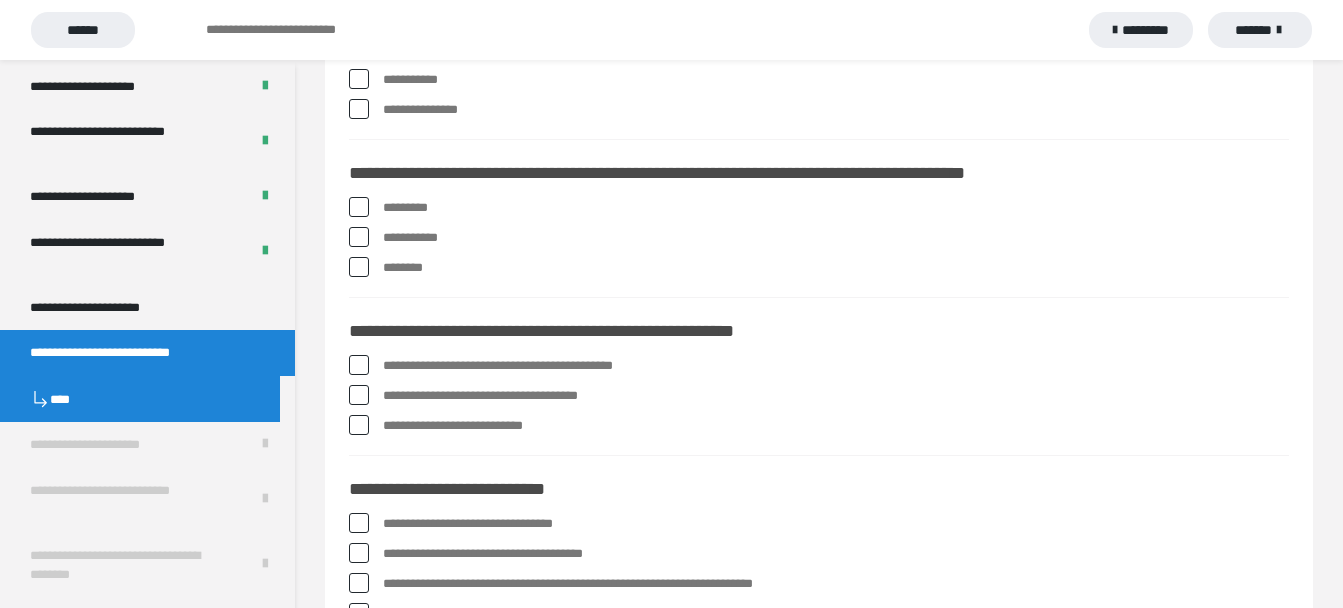 scroll, scrollTop: 1457, scrollLeft: 0, axis: vertical 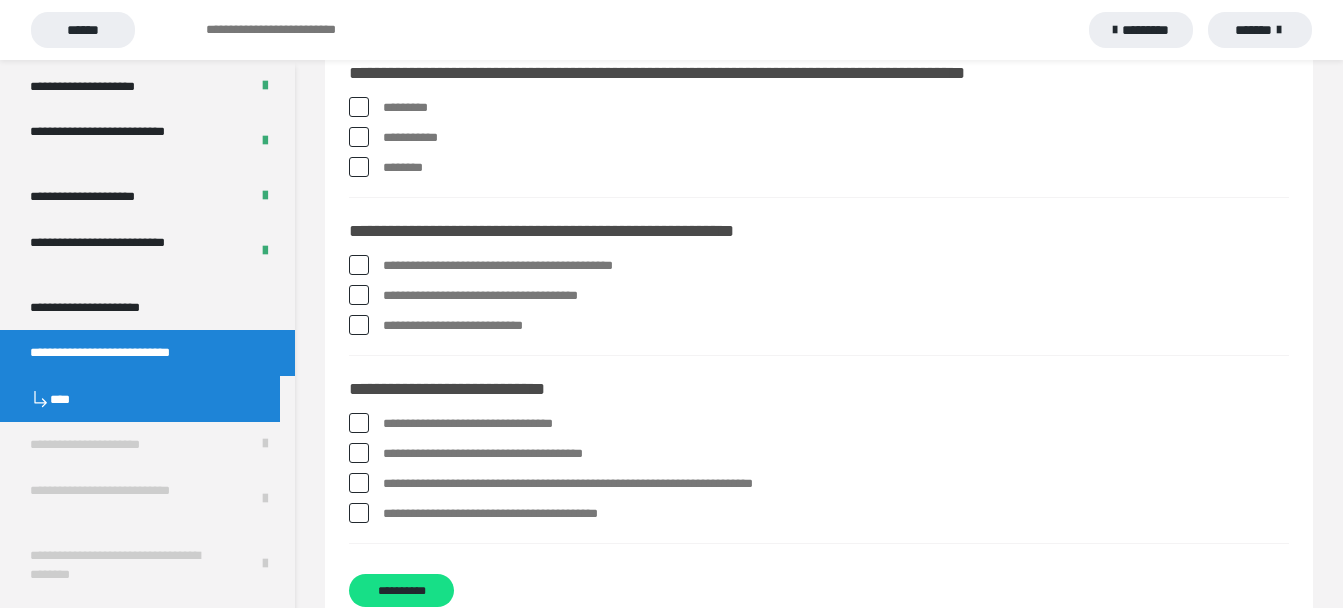 click at bounding box center [359, 265] 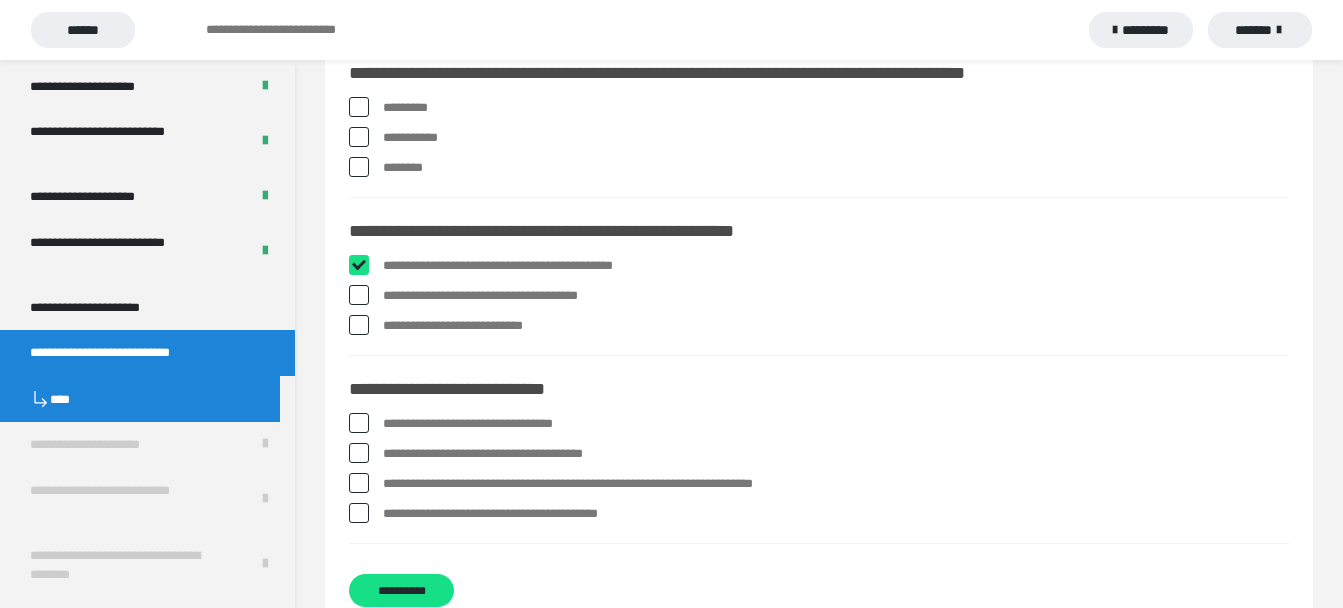 checkbox on "****" 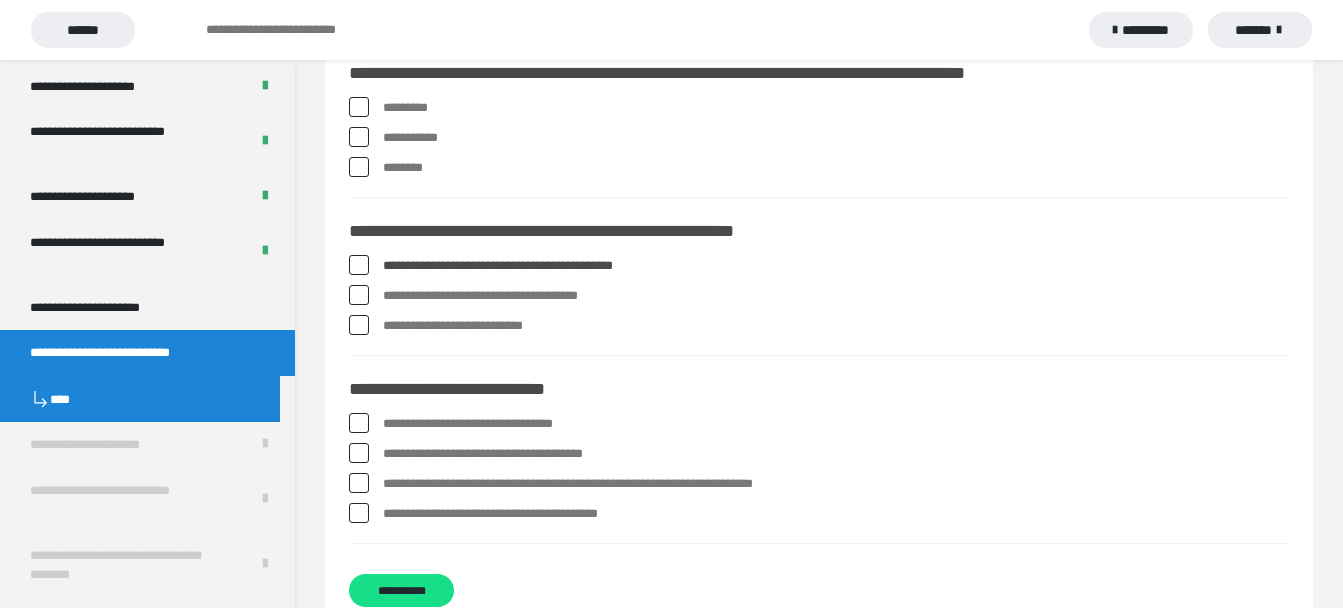 click at bounding box center (359, 483) 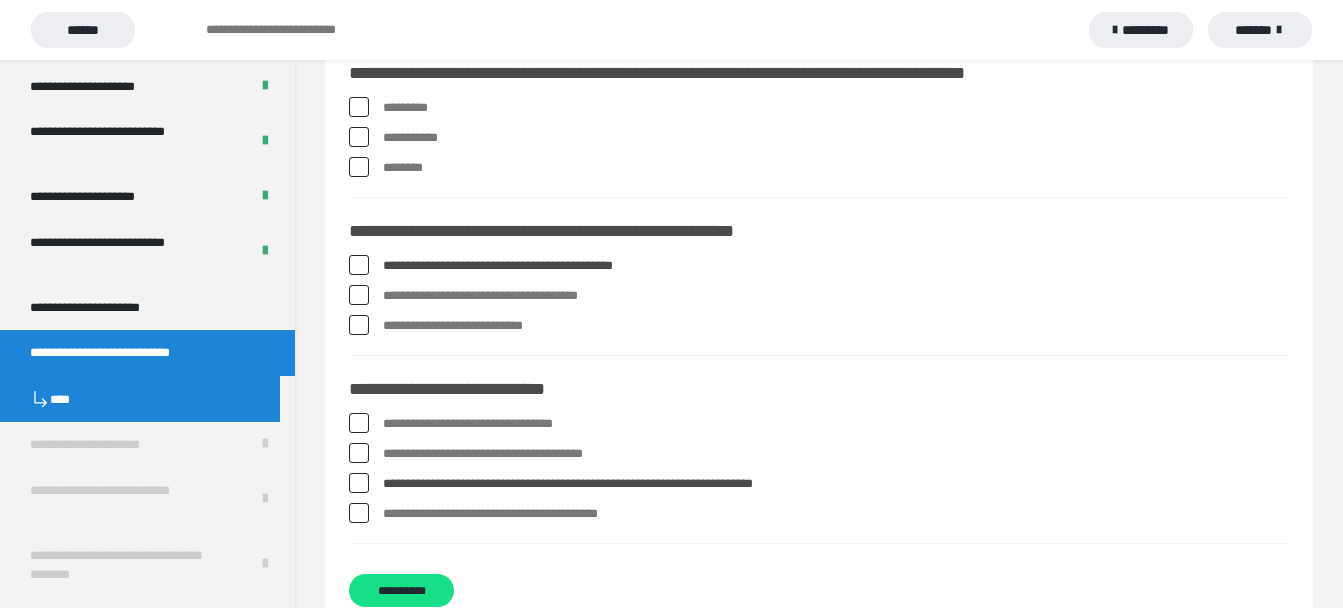 click at bounding box center [359, 483] 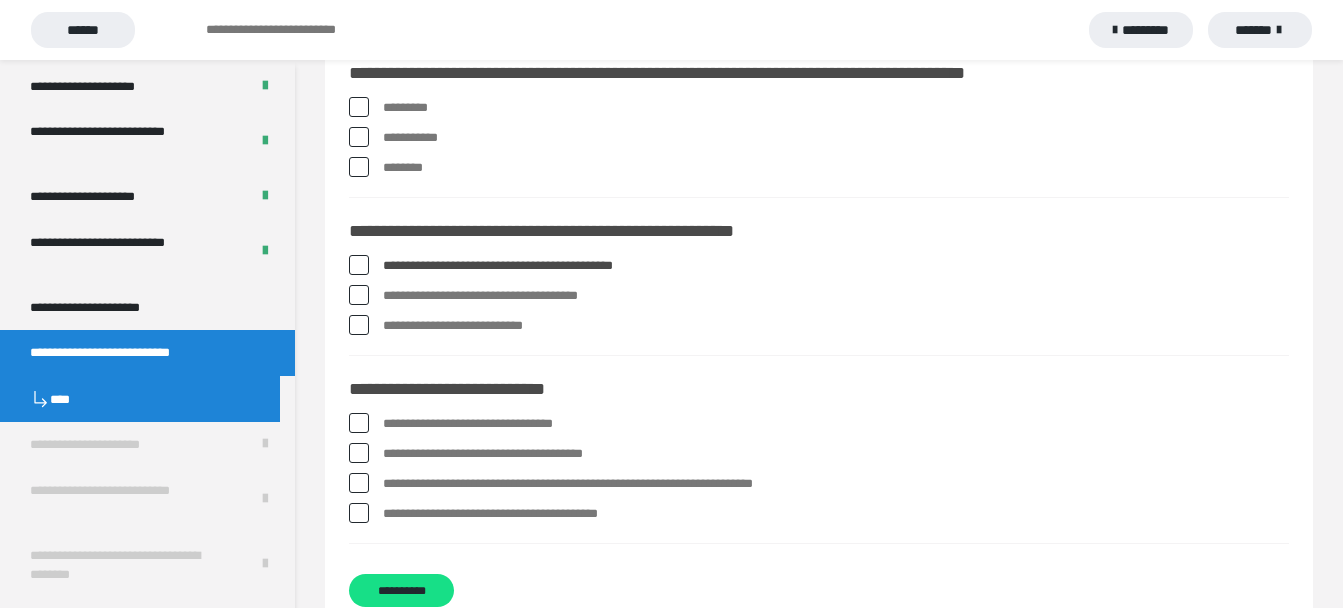 click at bounding box center [359, 483] 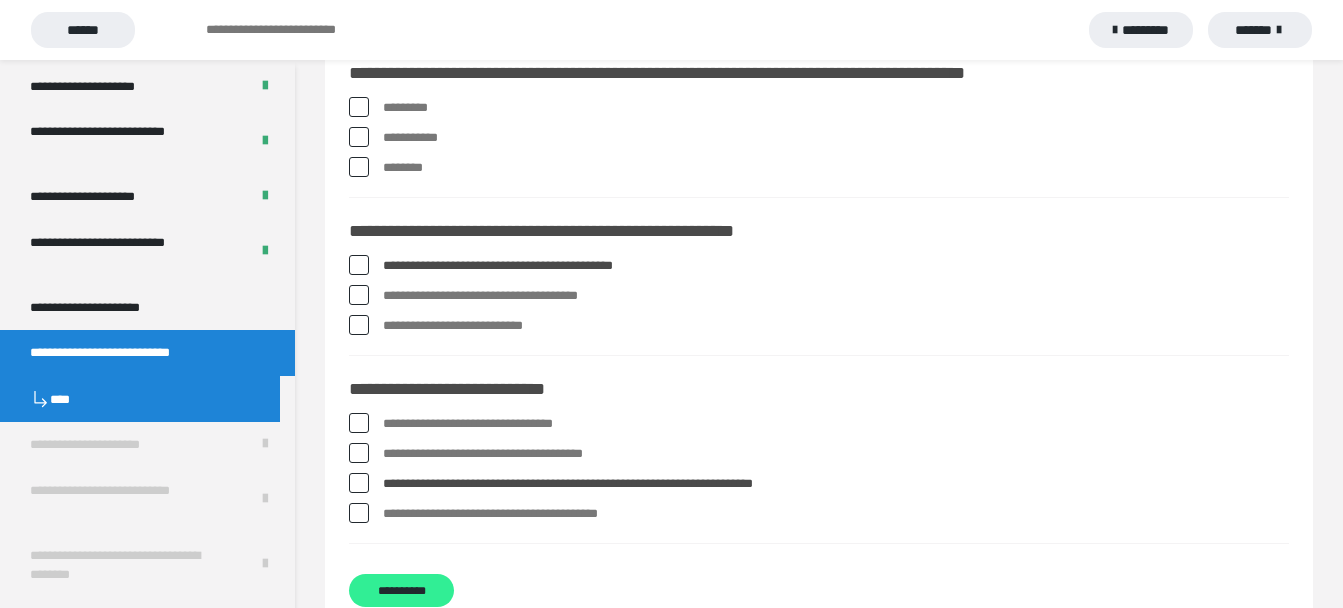 click on "**********" at bounding box center [401, 590] 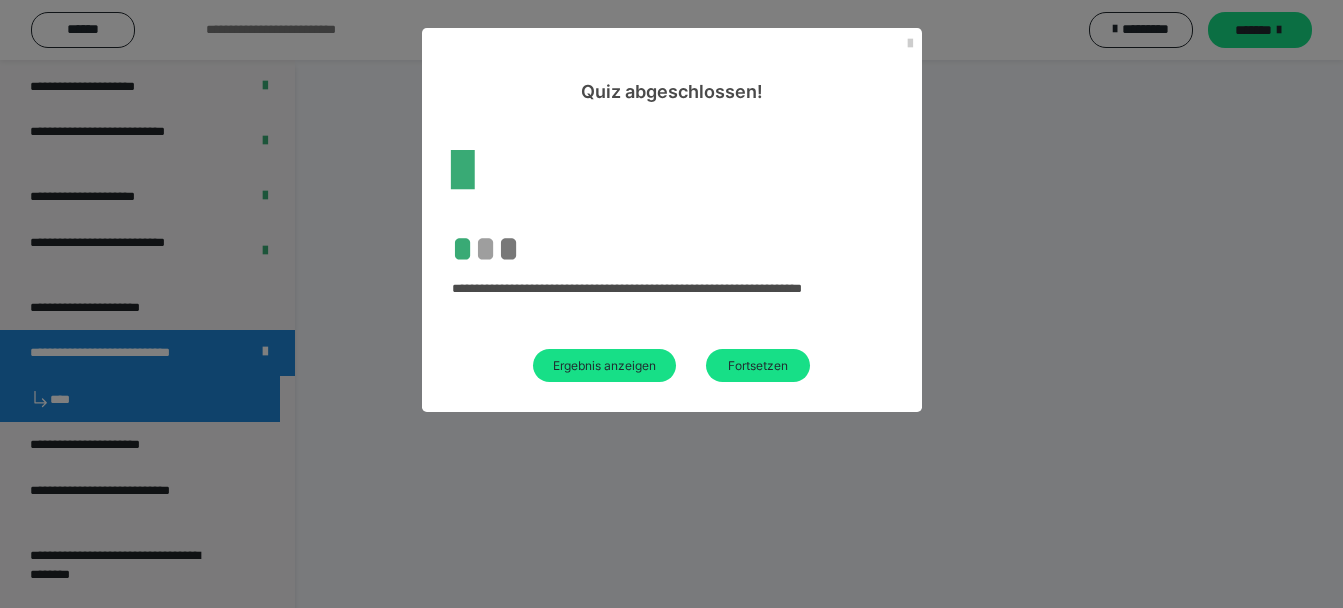 scroll, scrollTop: 60, scrollLeft: 0, axis: vertical 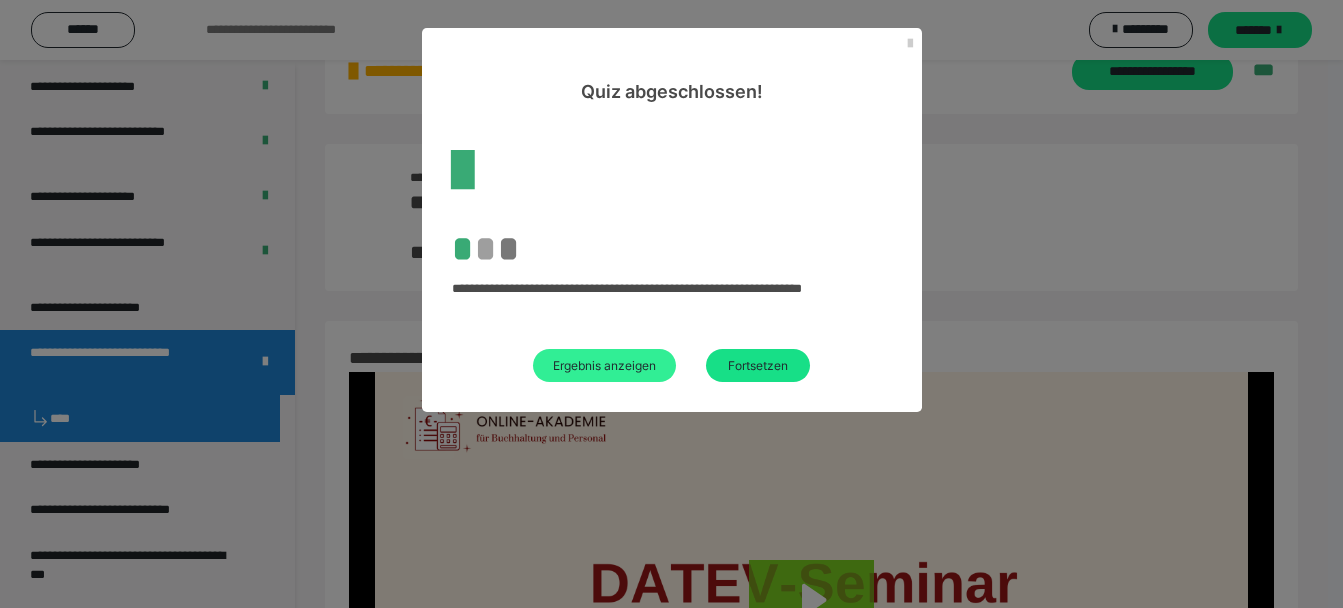 click on "Ergebnis anzeigen" at bounding box center [604, 365] 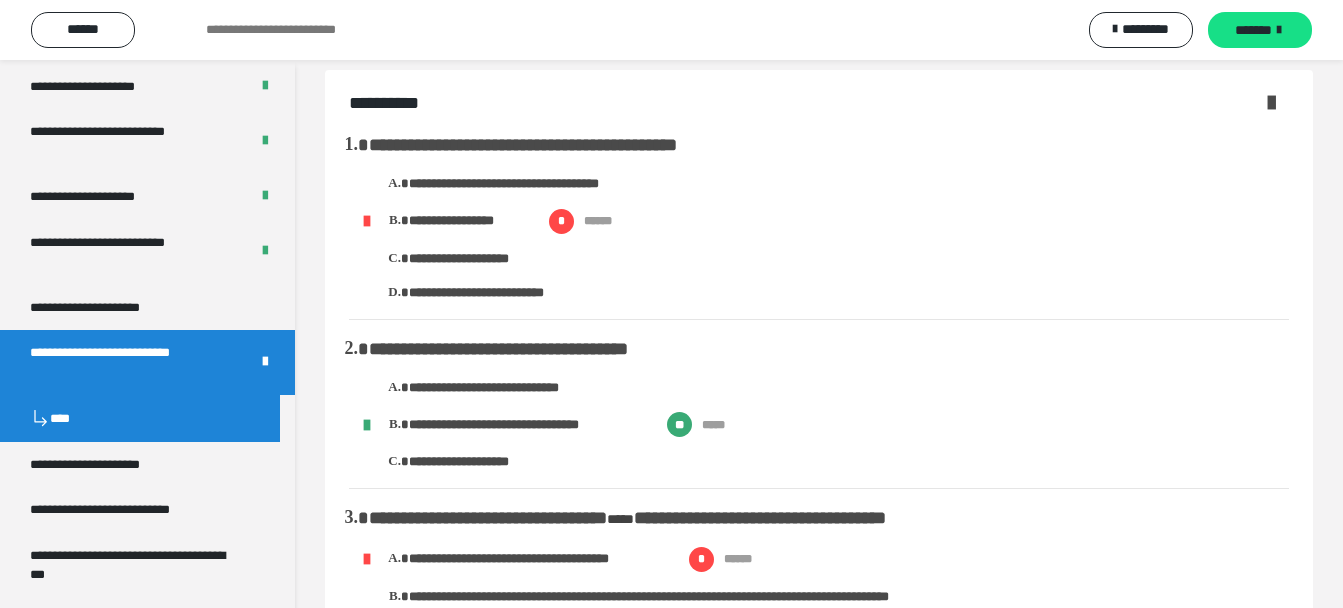 scroll, scrollTop: 0, scrollLeft: 0, axis: both 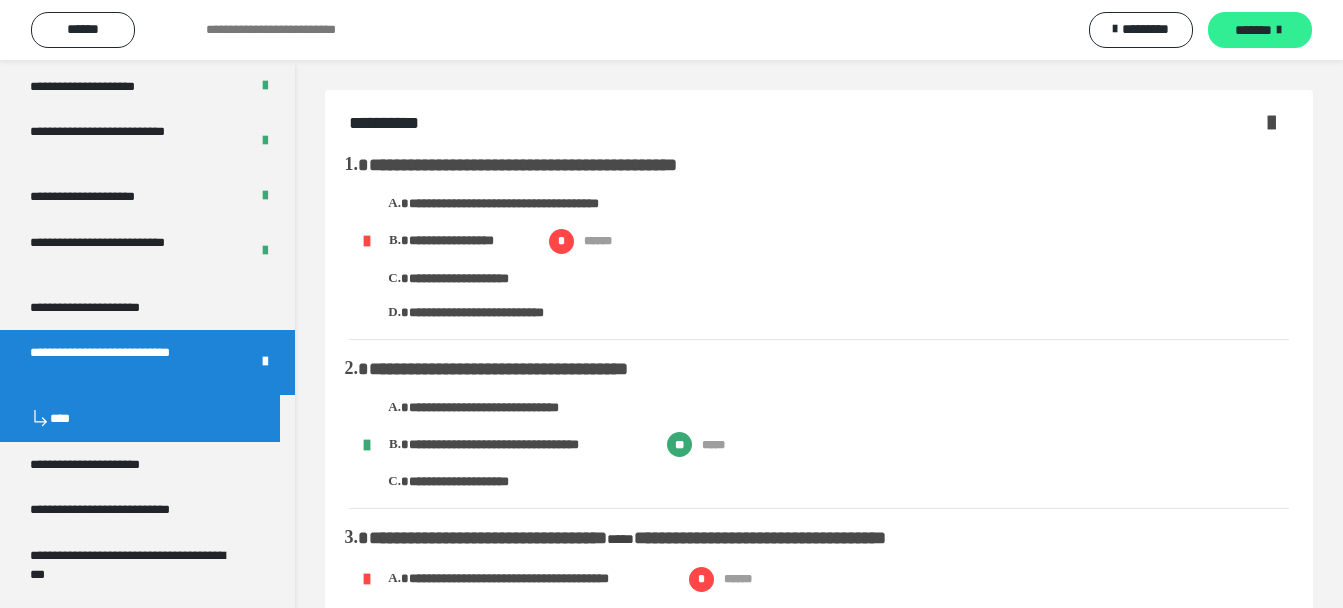 click on "*******" at bounding box center [1253, 30] 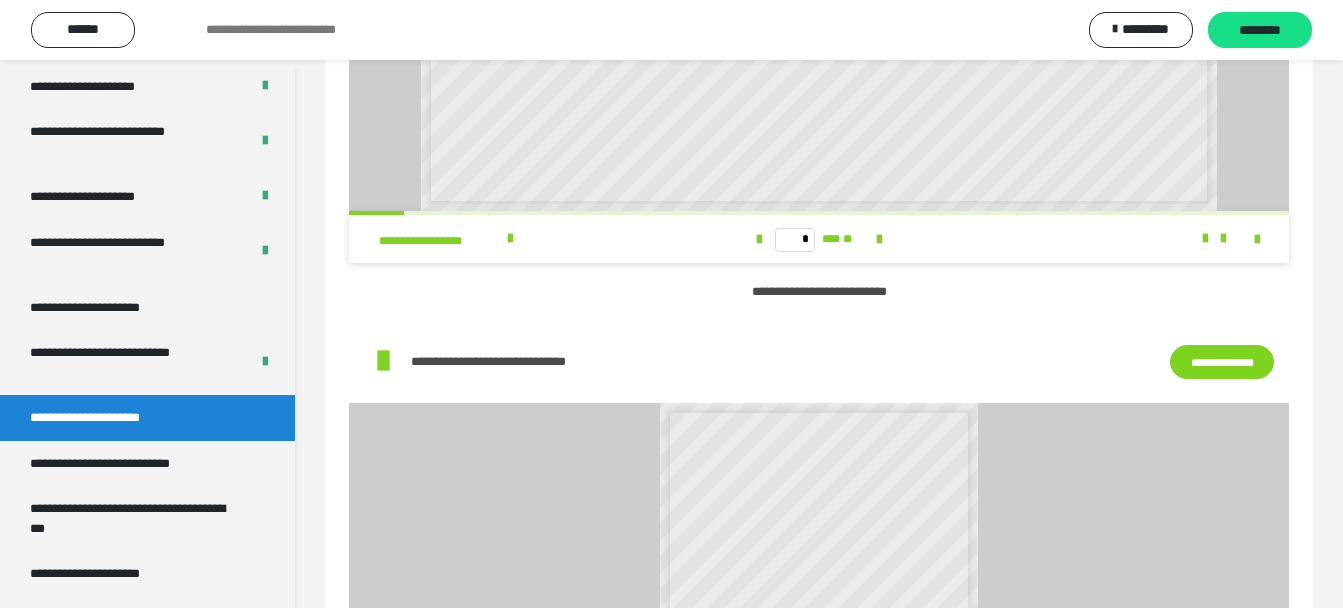 scroll, scrollTop: 397, scrollLeft: 0, axis: vertical 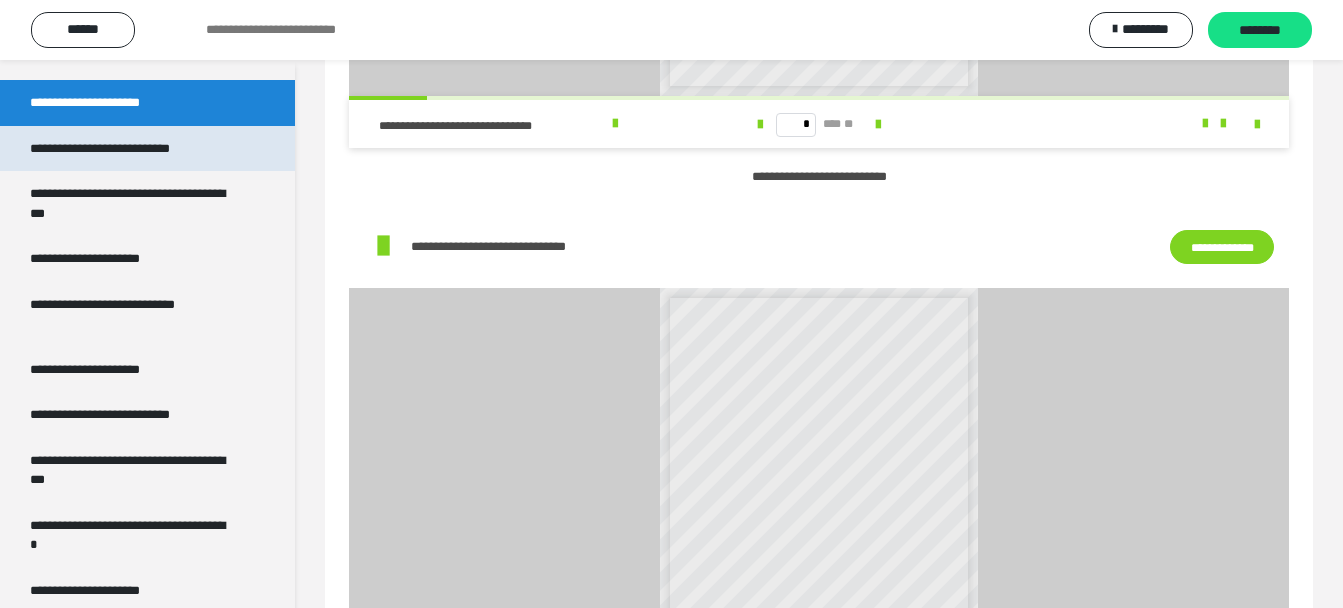 click on "**********" at bounding box center [127, 149] 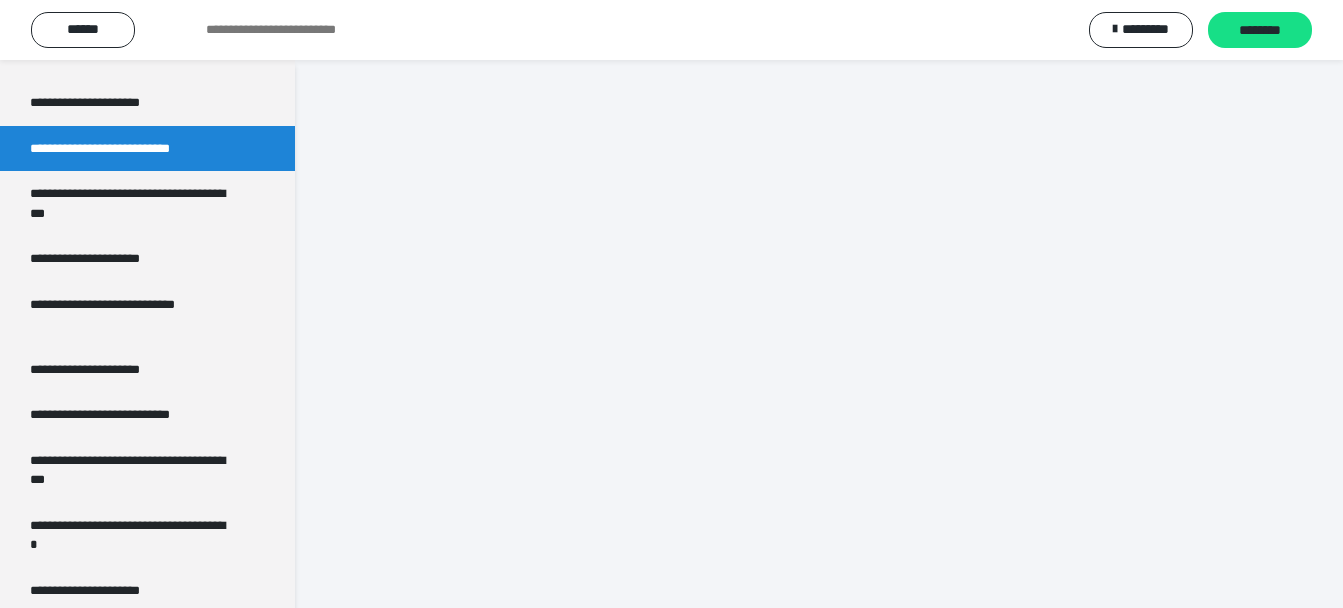 scroll, scrollTop: 60, scrollLeft: 0, axis: vertical 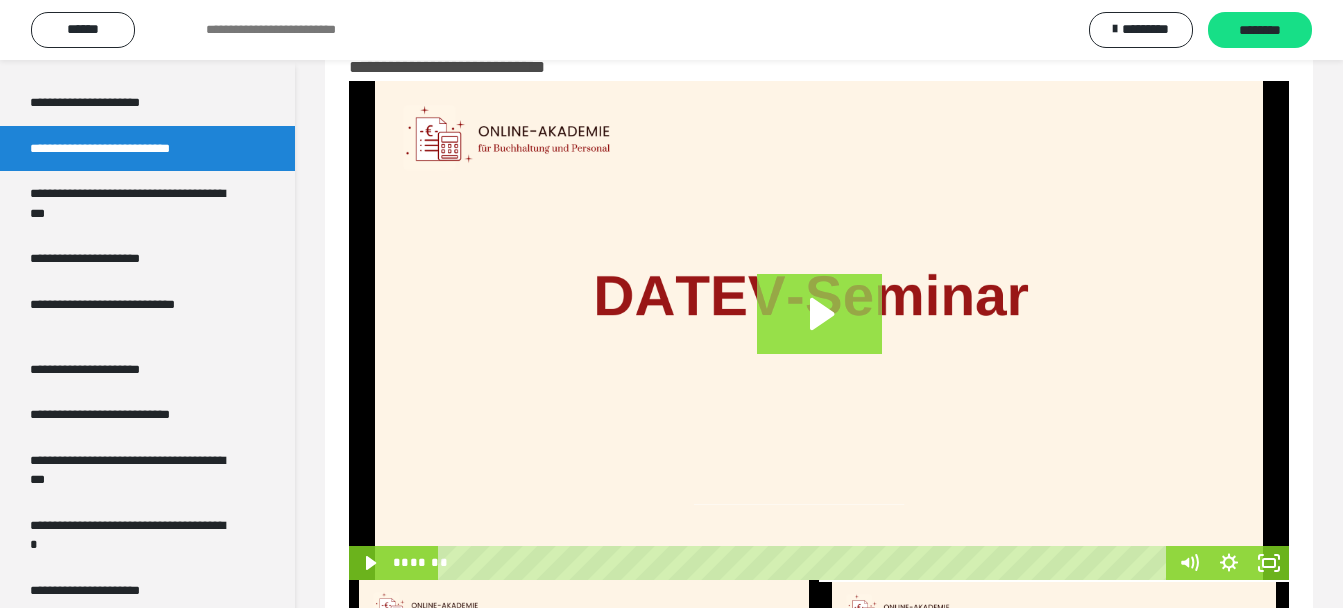 click 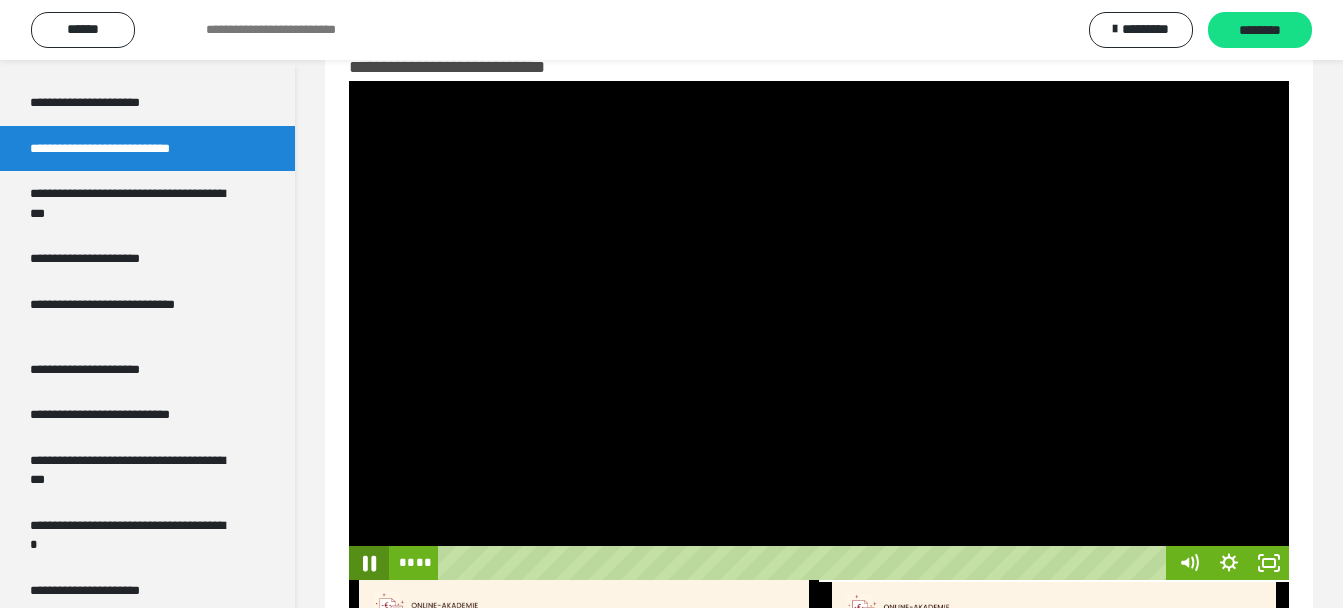 click 